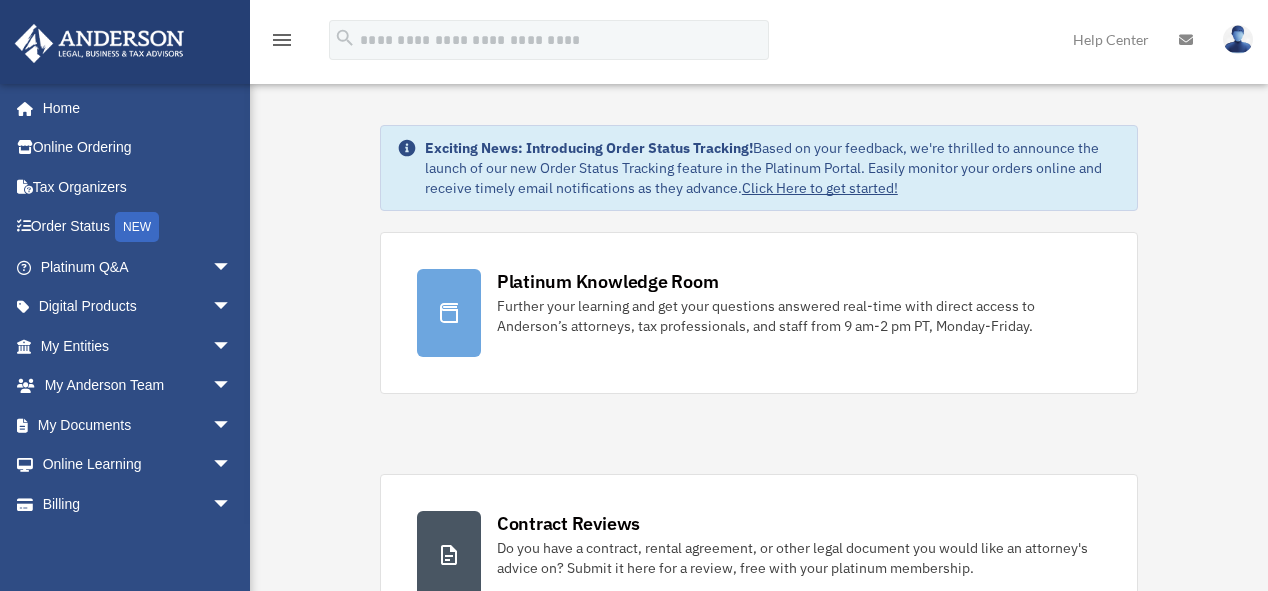 scroll, scrollTop: 0, scrollLeft: 0, axis: both 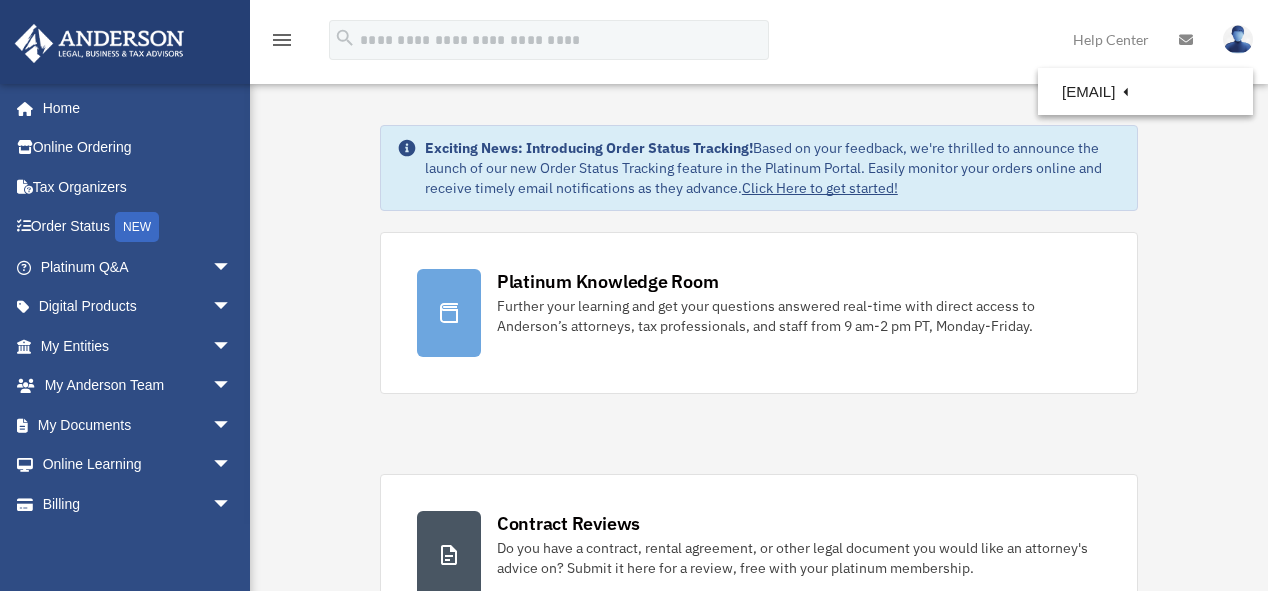 drag, startPoint x: 1188, startPoint y: 38, endPoint x: 1218, endPoint y: 258, distance: 222.03603 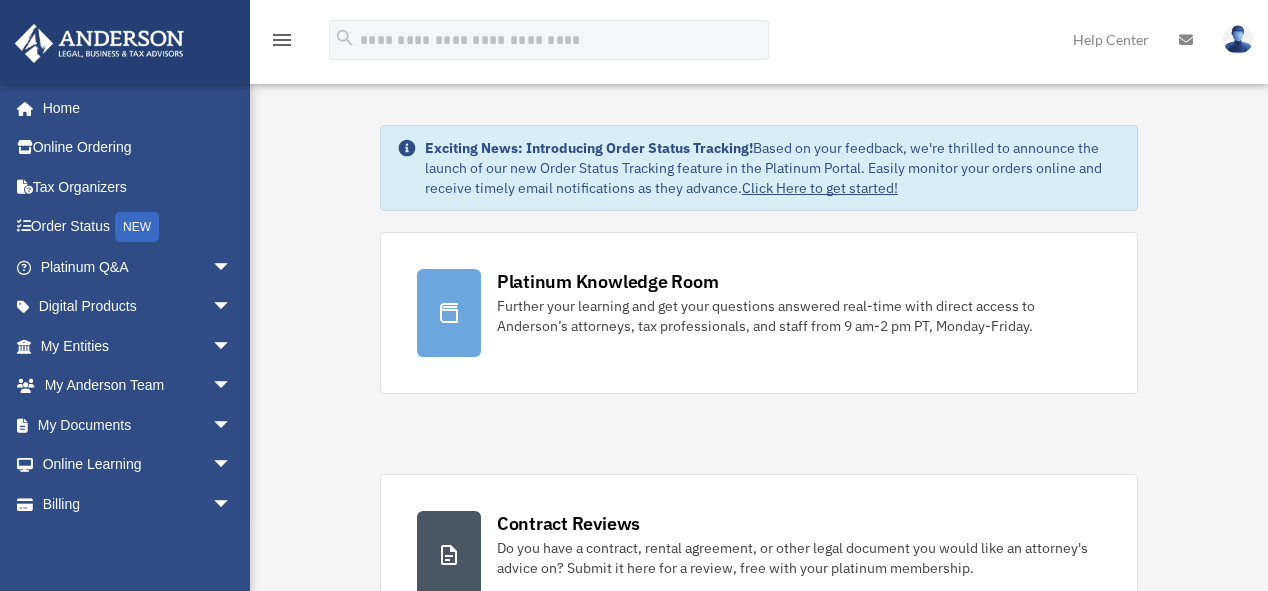 click at bounding box center (1186, 40) 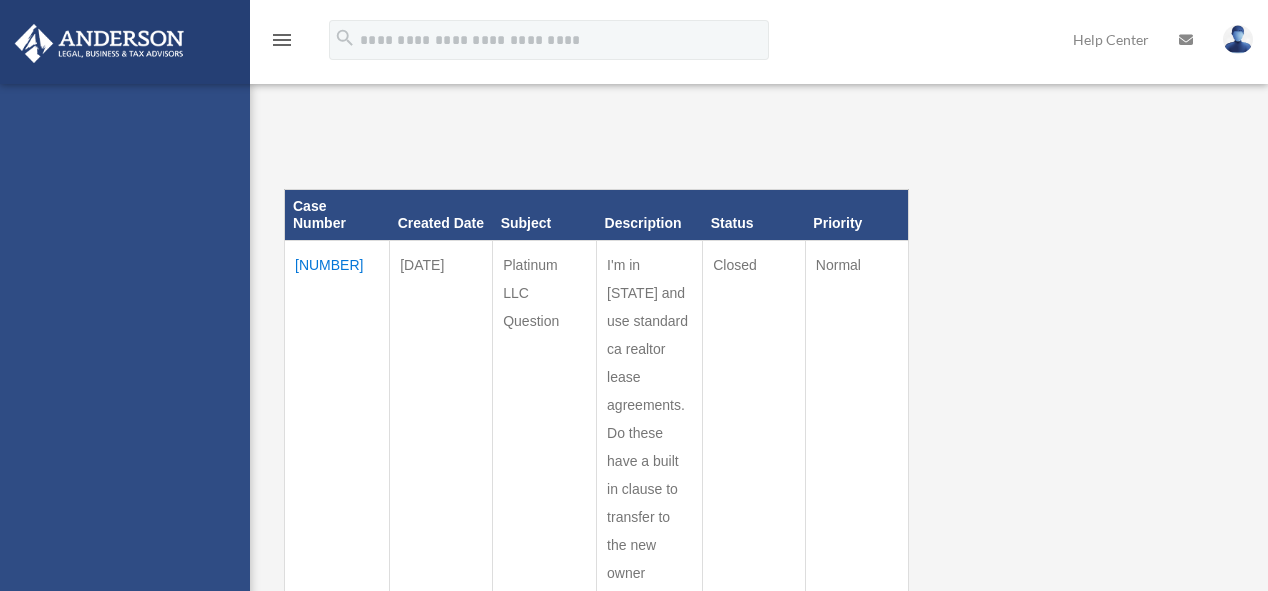 scroll, scrollTop: 0, scrollLeft: 0, axis: both 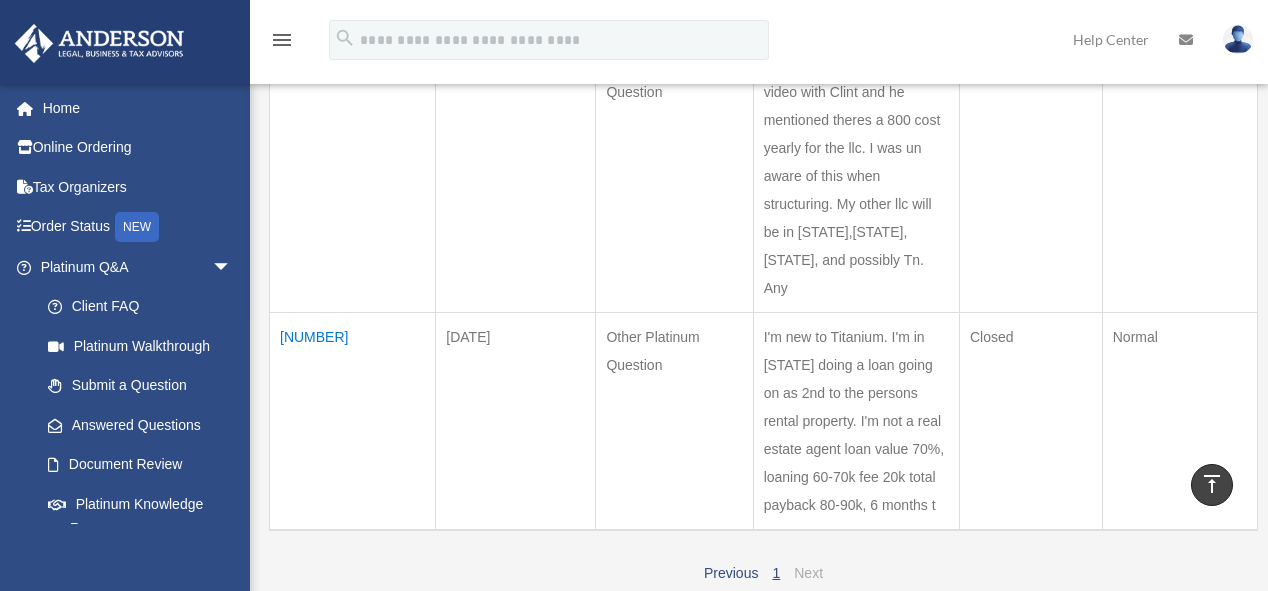 click on "Next" at bounding box center (808, 573) 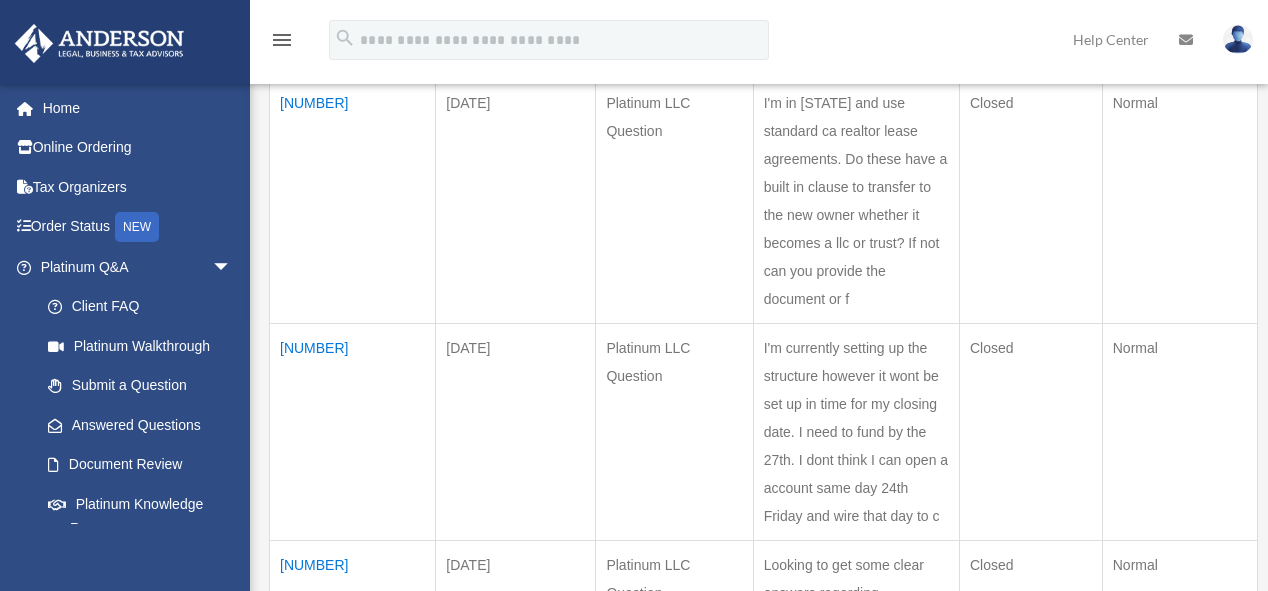scroll, scrollTop: 0, scrollLeft: 0, axis: both 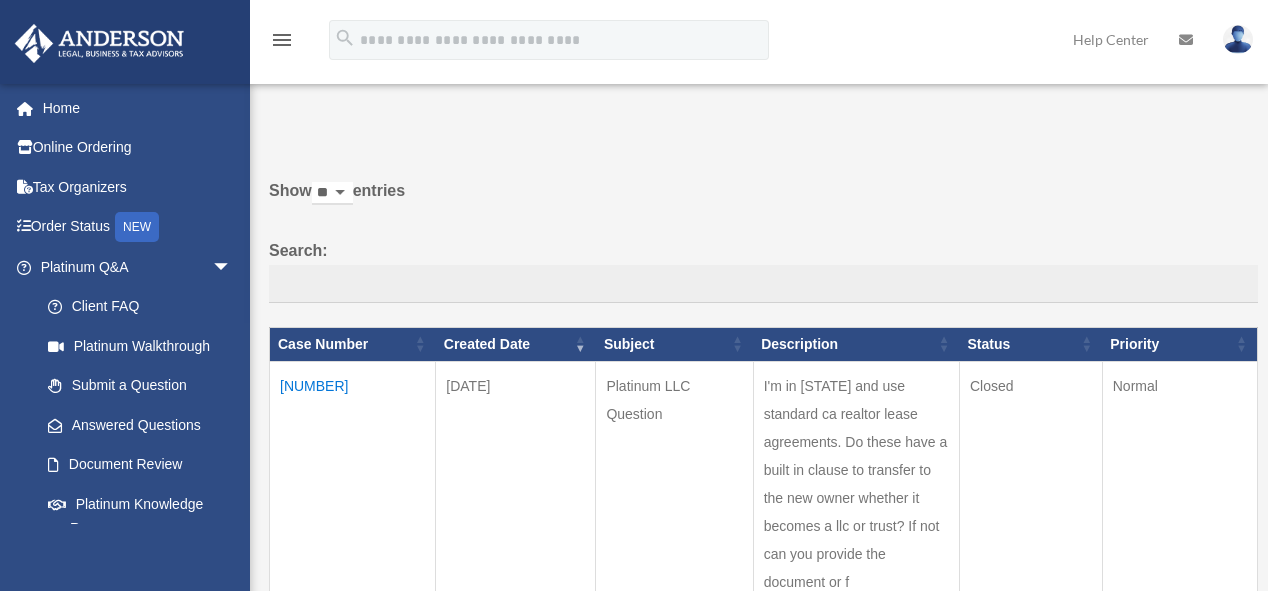 click on "** ** ** ***" at bounding box center (332, 193) 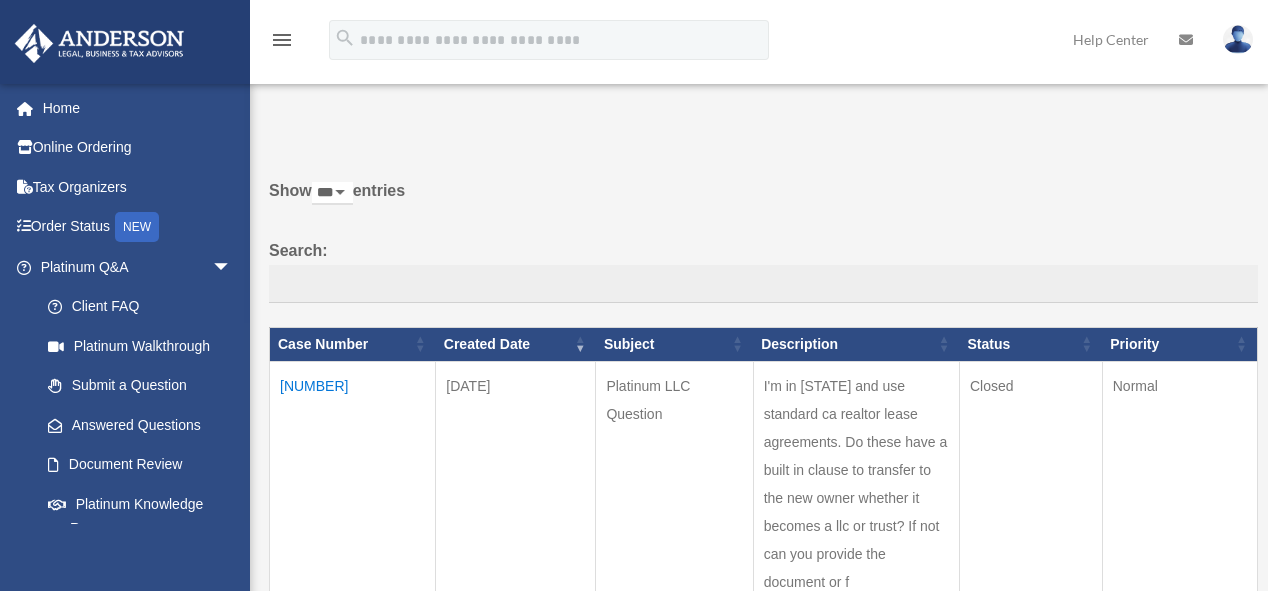 click on "** ** ** ***" at bounding box center [332, 193] 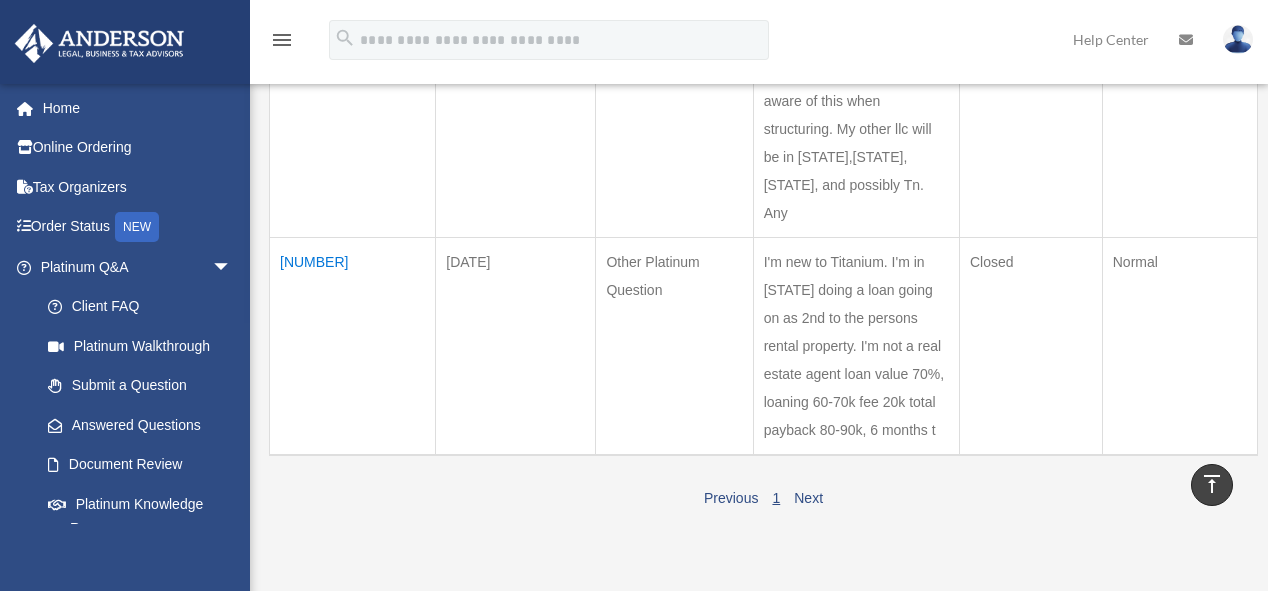 scroll, scrollTop: 1064, scrollLeft: 0, axis: vertical 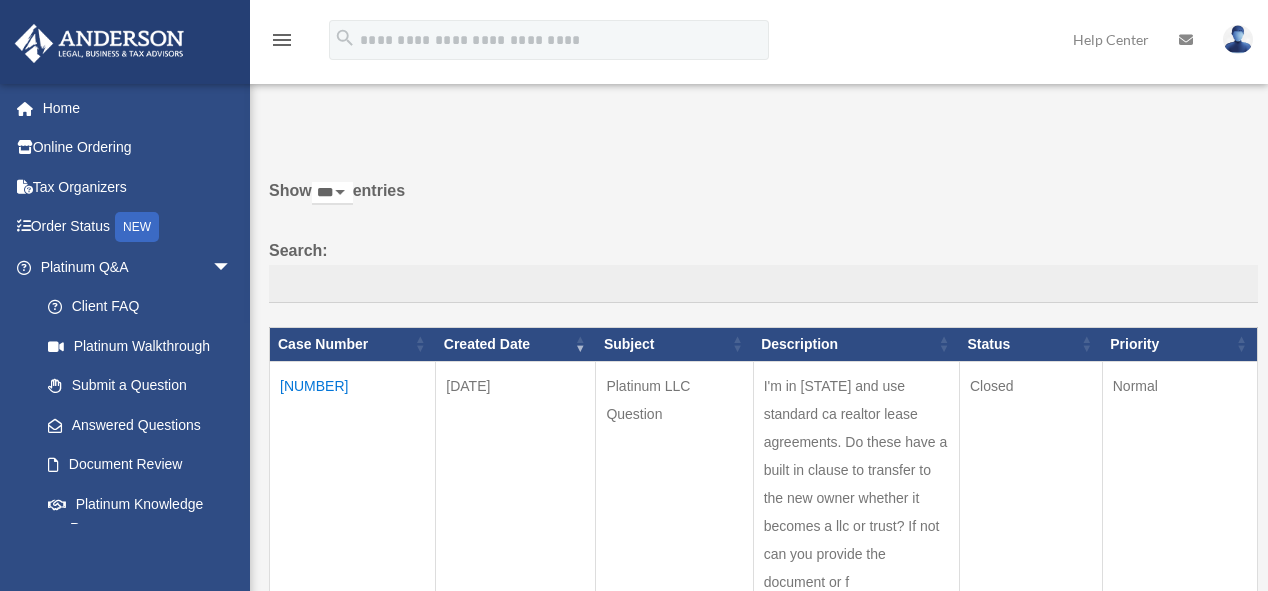click at bounding box center [1186, 40] 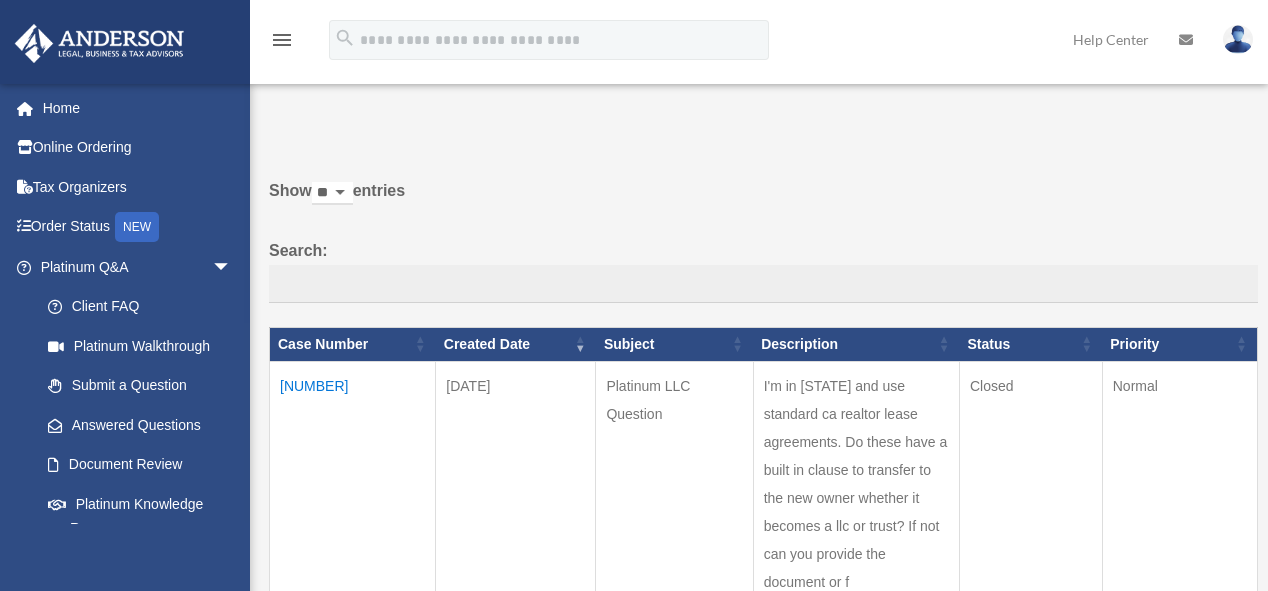 scroll, scrollTop: 0, scrollLeft: 0, axis: both 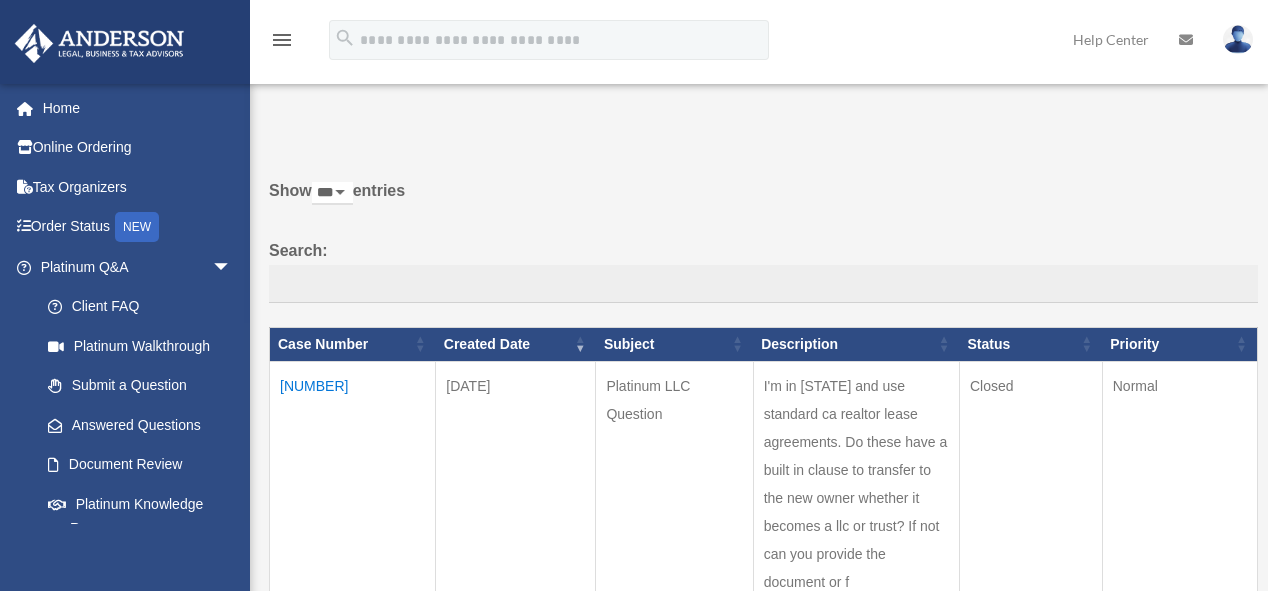 click on "** ** ** ***" at bounding box center [332, 193] 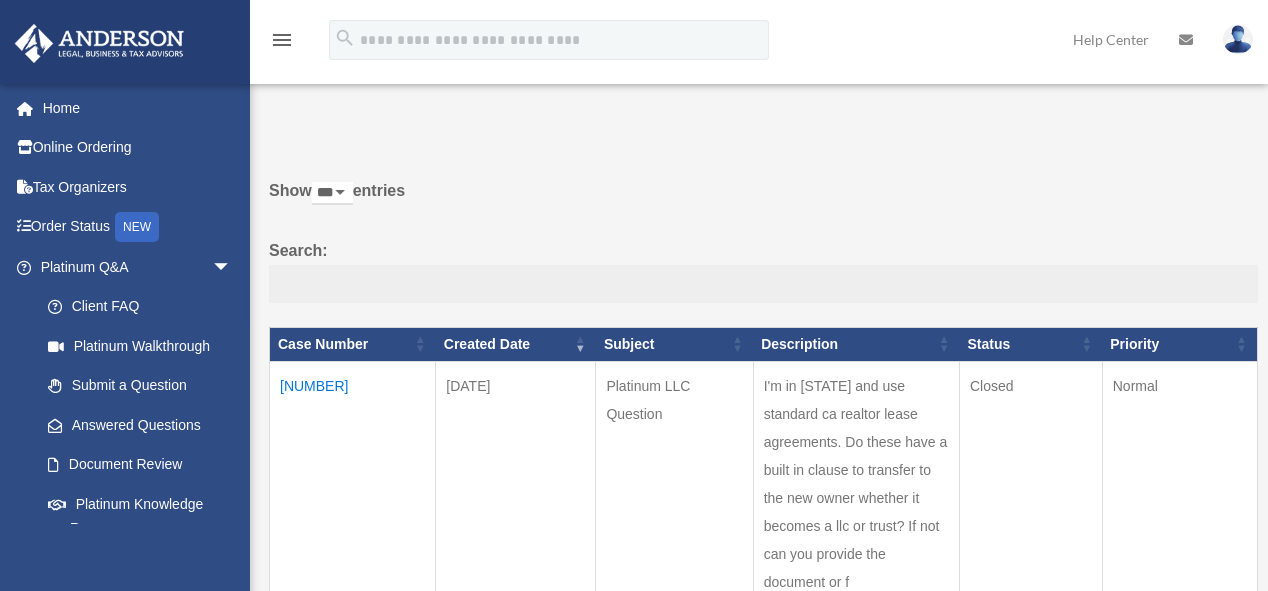 click on "Search:" at bounding box center (763, 284) 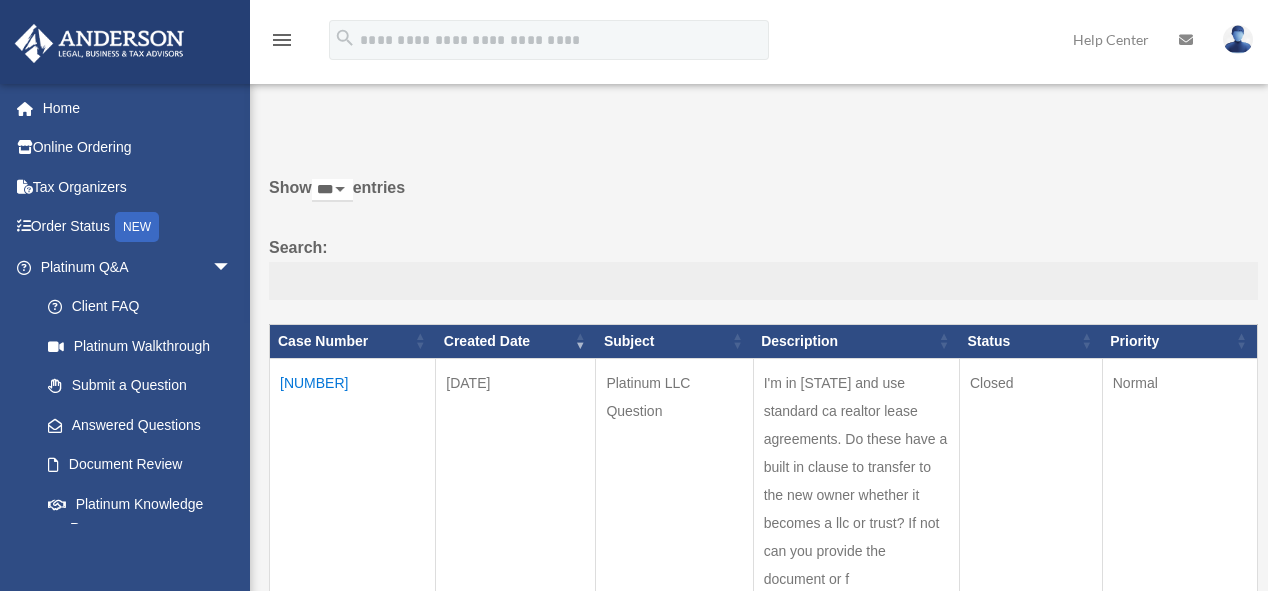 scroll, scrollTop: 0, scrollLeft: 0, axis: both 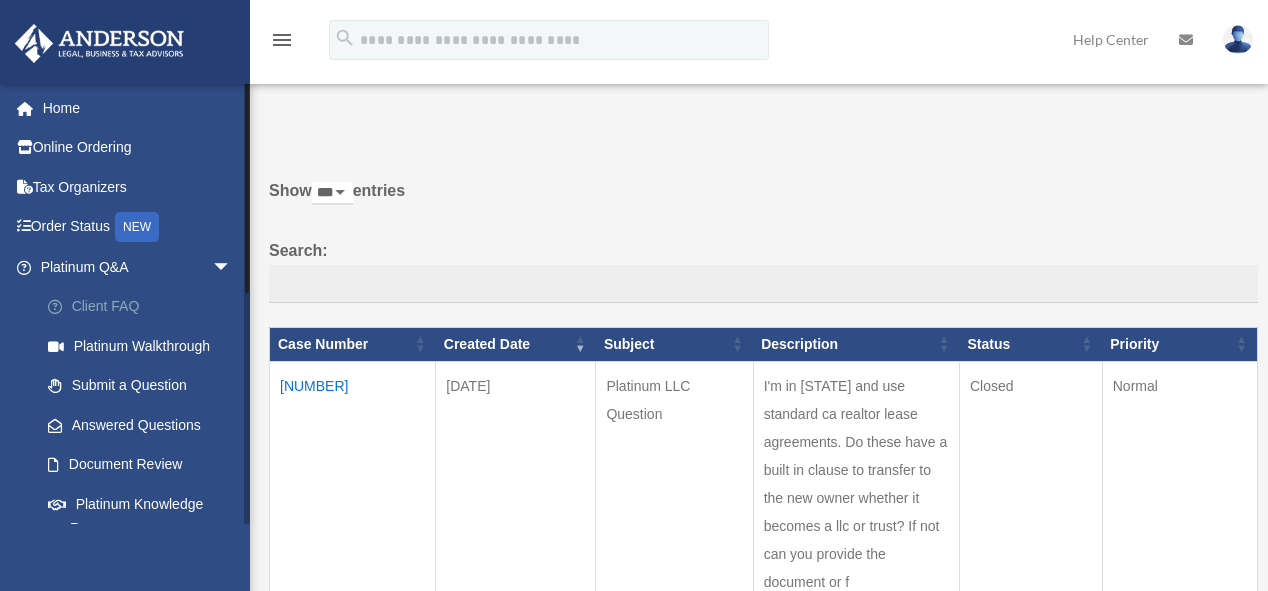 click on "Client FAQ" at bounding box center [145, 307] 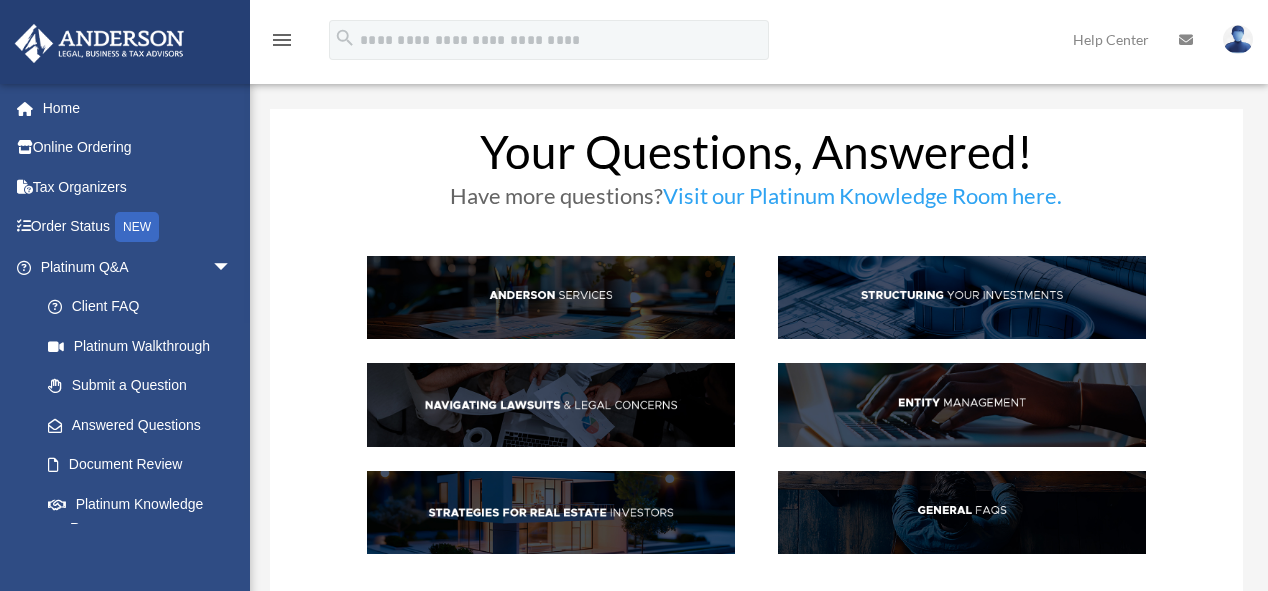 scroll, scrollTop: 0, scrollLeft: 0, axis: both 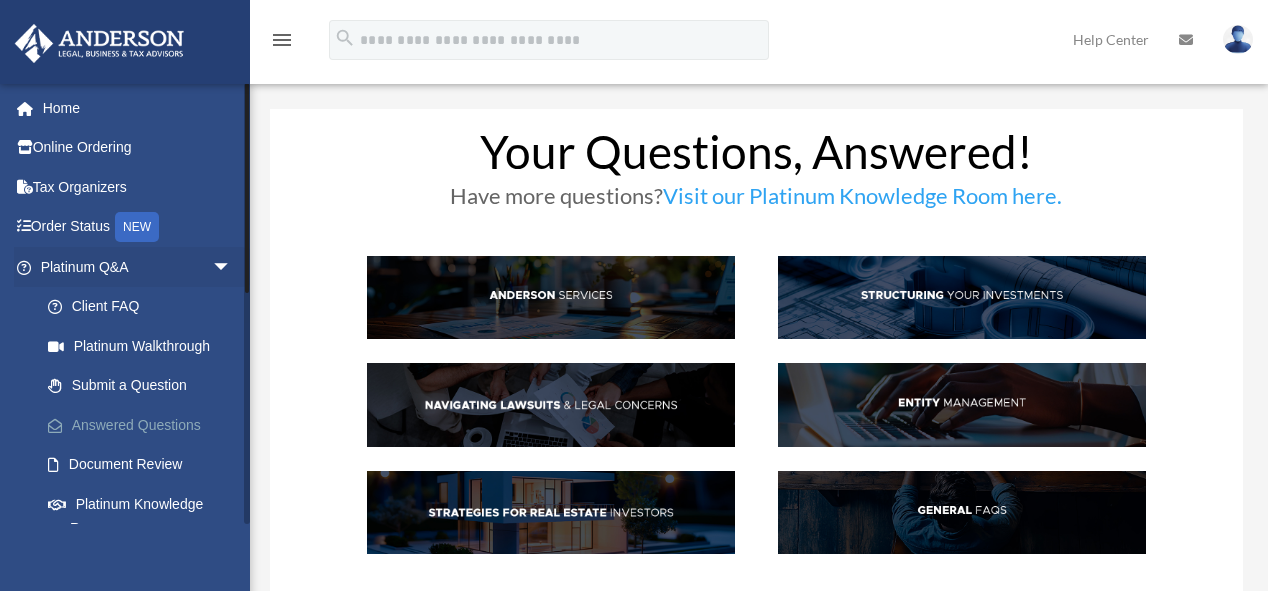 click on "Answered Questions" at bounding box center [145, 425] 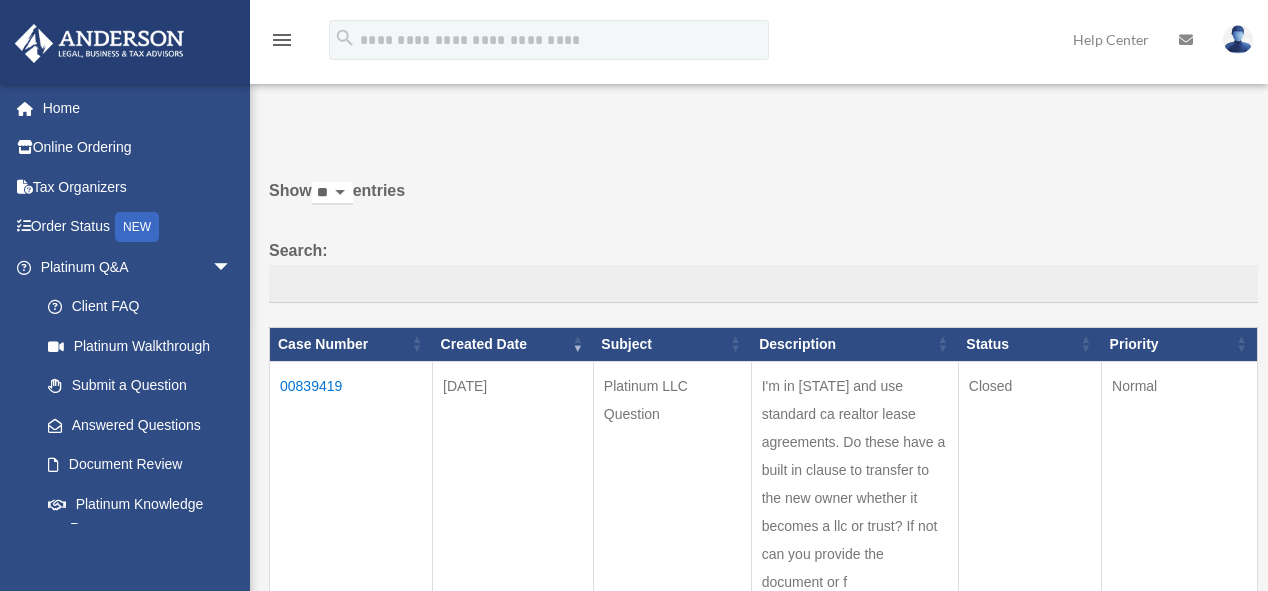 scroll, scrollTop: 0, scrollLeft: 0, axis: both 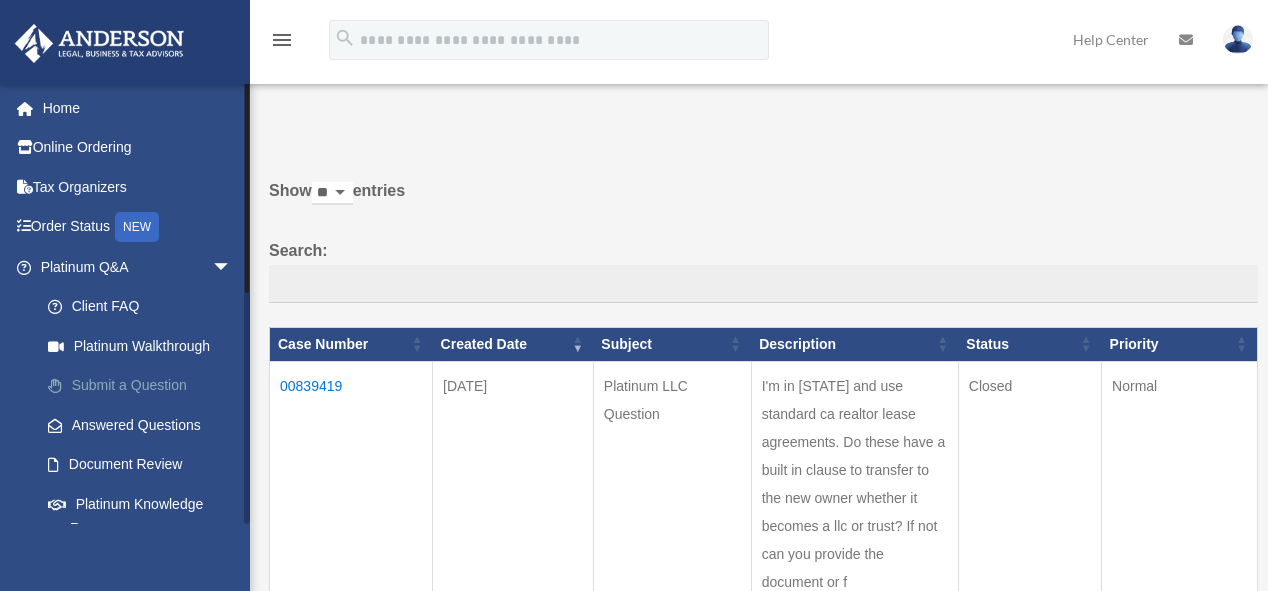 click on "Submit a Question" at bounding box center [145, 386] 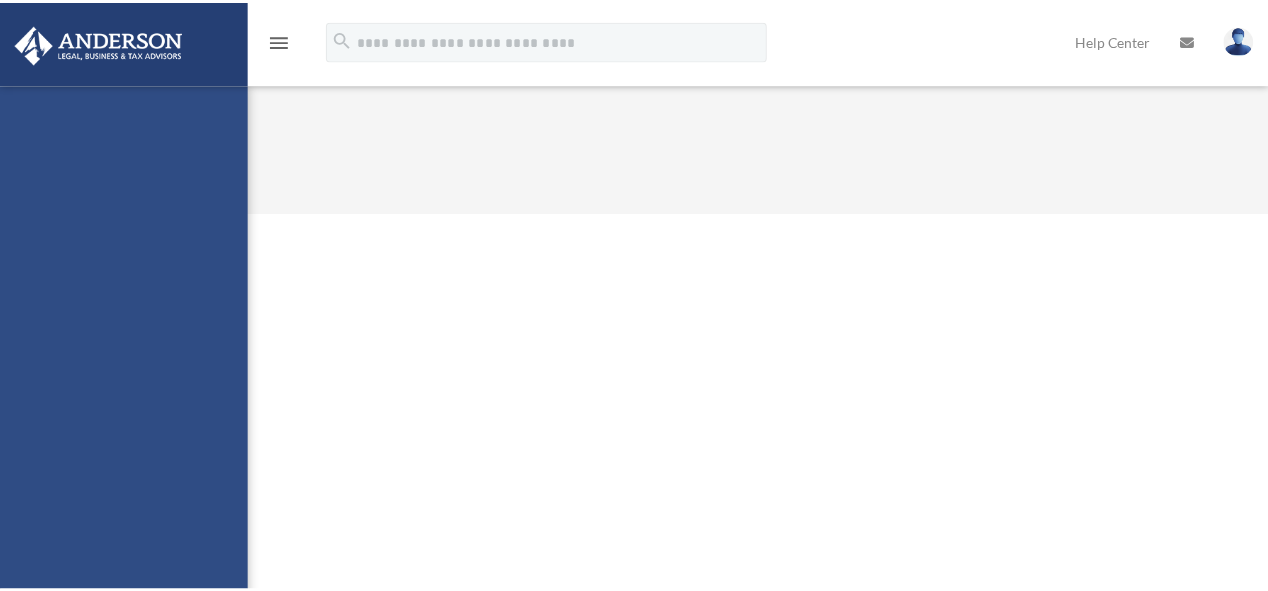 scroll, scrollTop: 0, scrollLeft: 0, axis: both 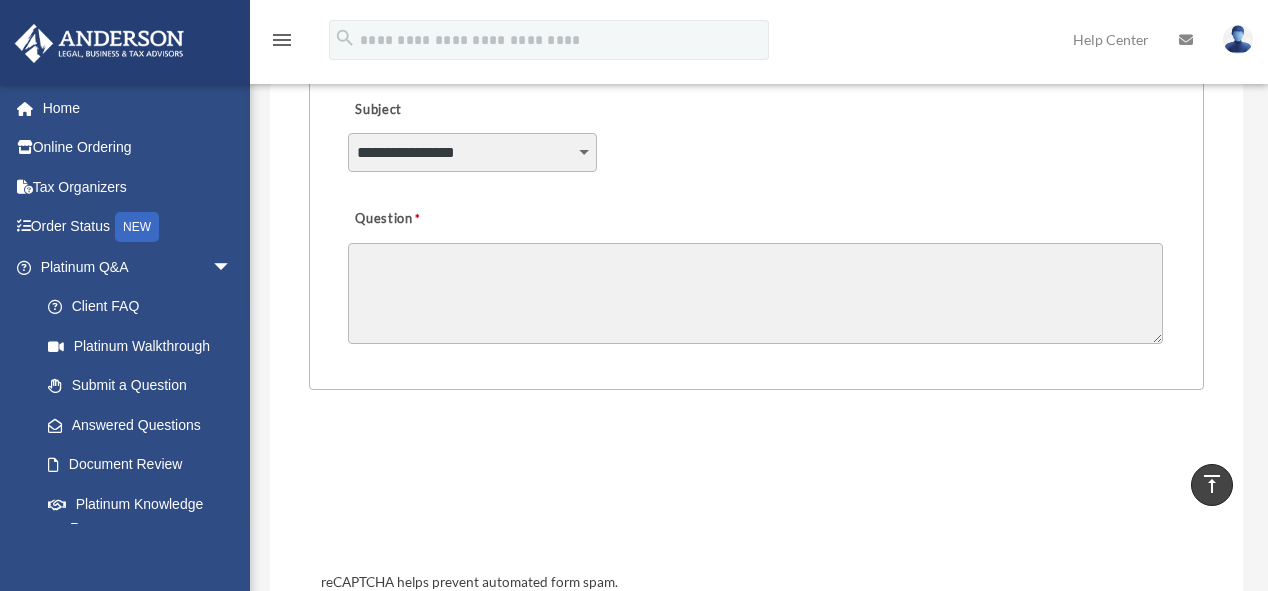 click on "**********" at bounding box center [473, 152] 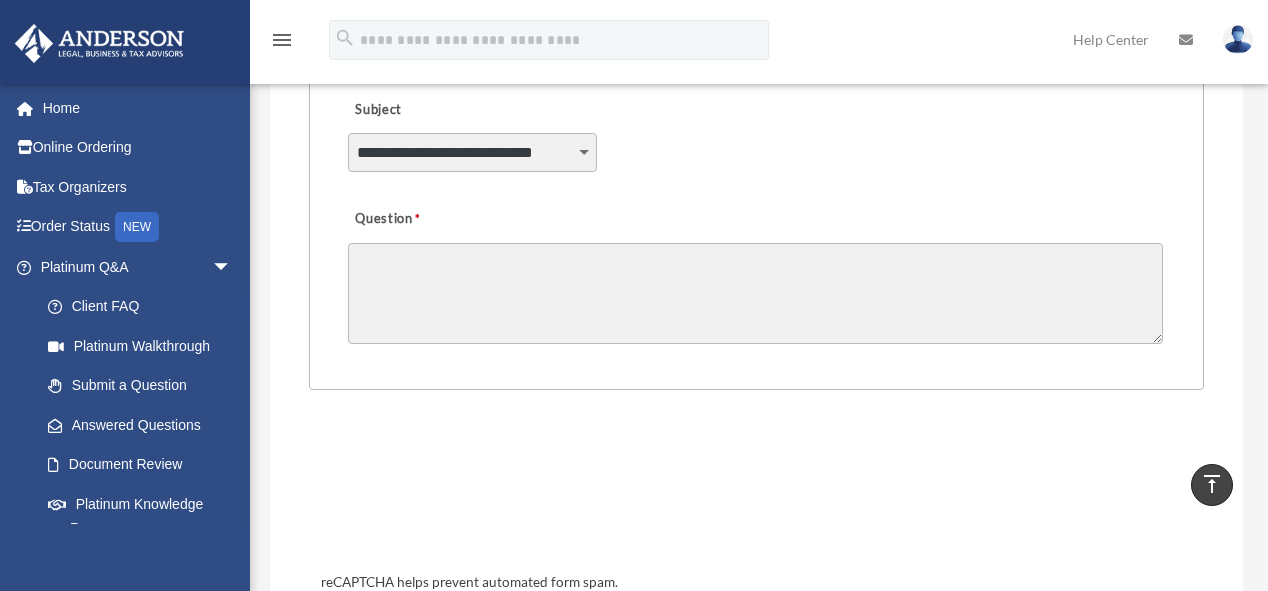 click on "**********" at bounding box center [473, 152] 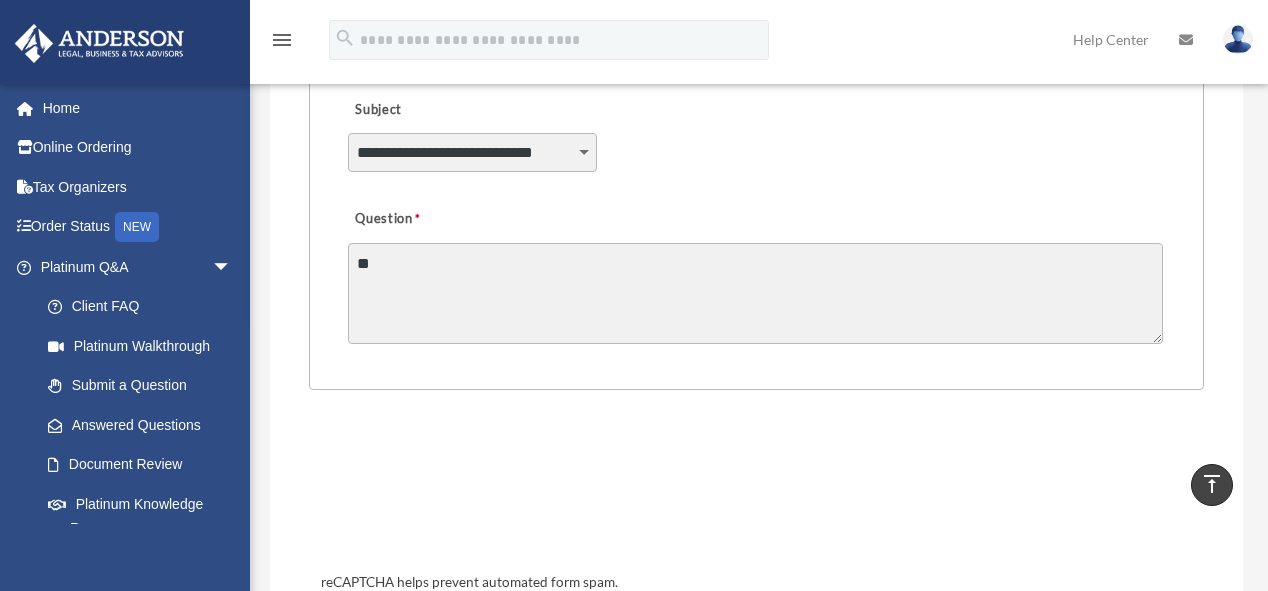 type on "*" 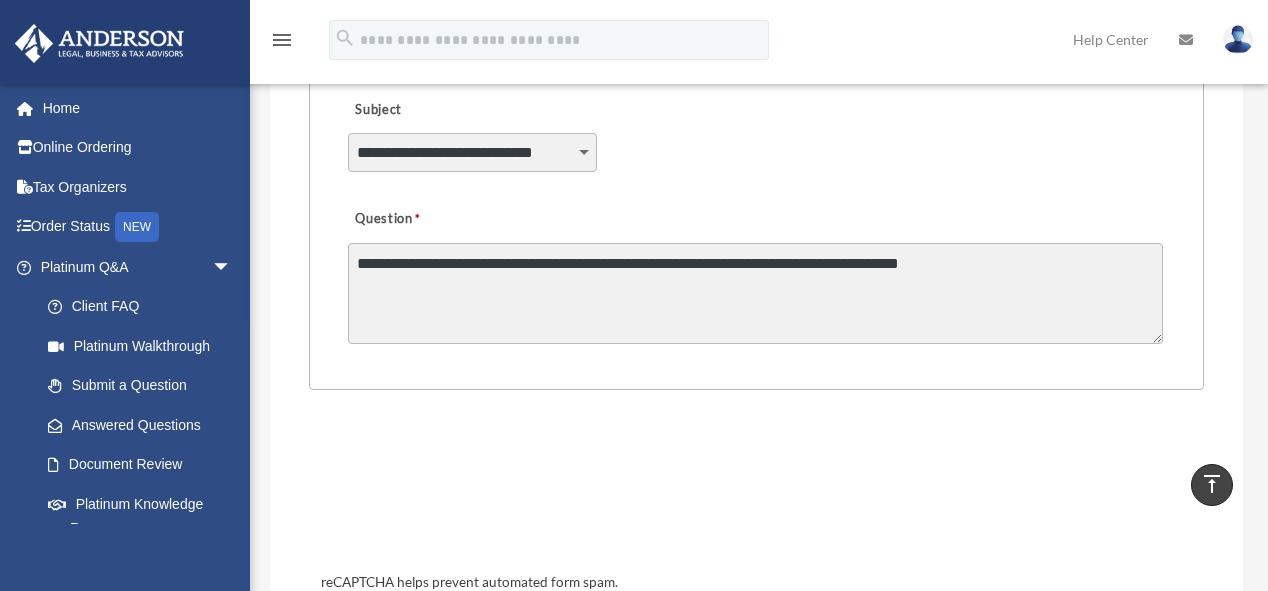 click on "**********" at bounding box center (755, 293) 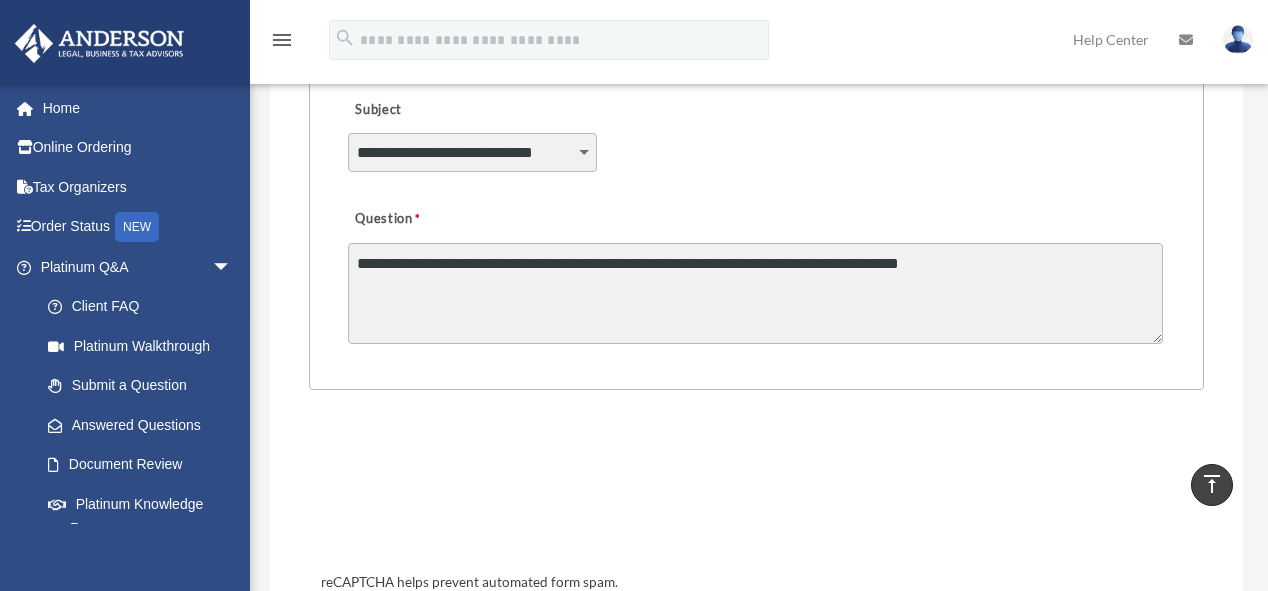 click on "**********" at bounding box center [755, 293] 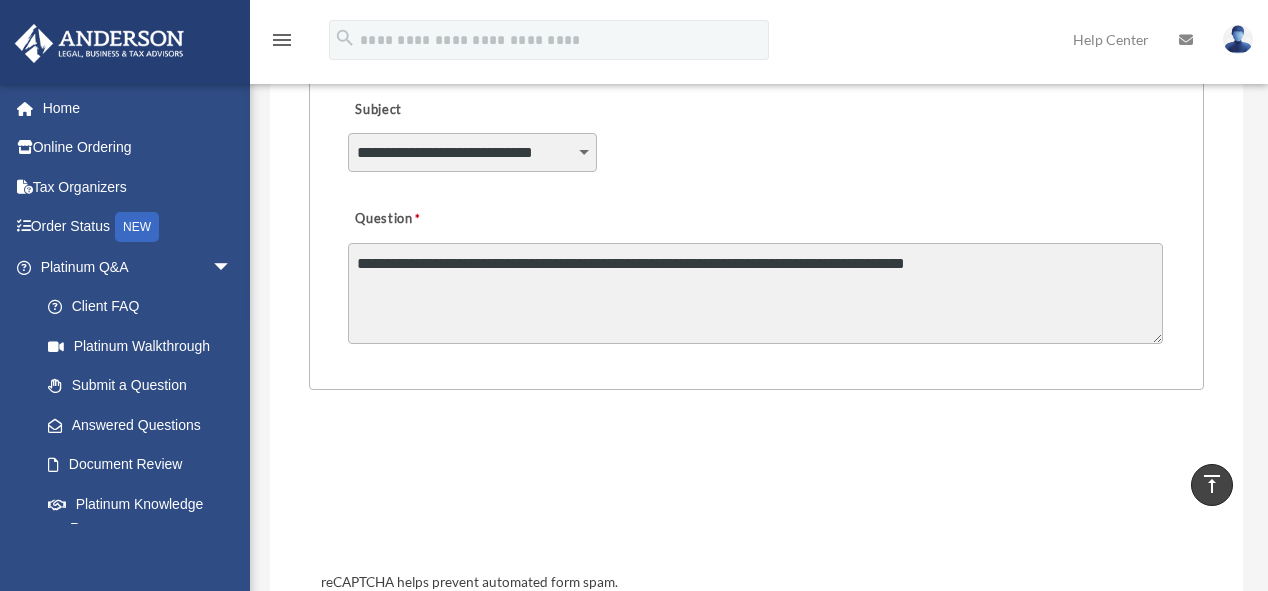 click on "**********" at bounding box center [755, 293] 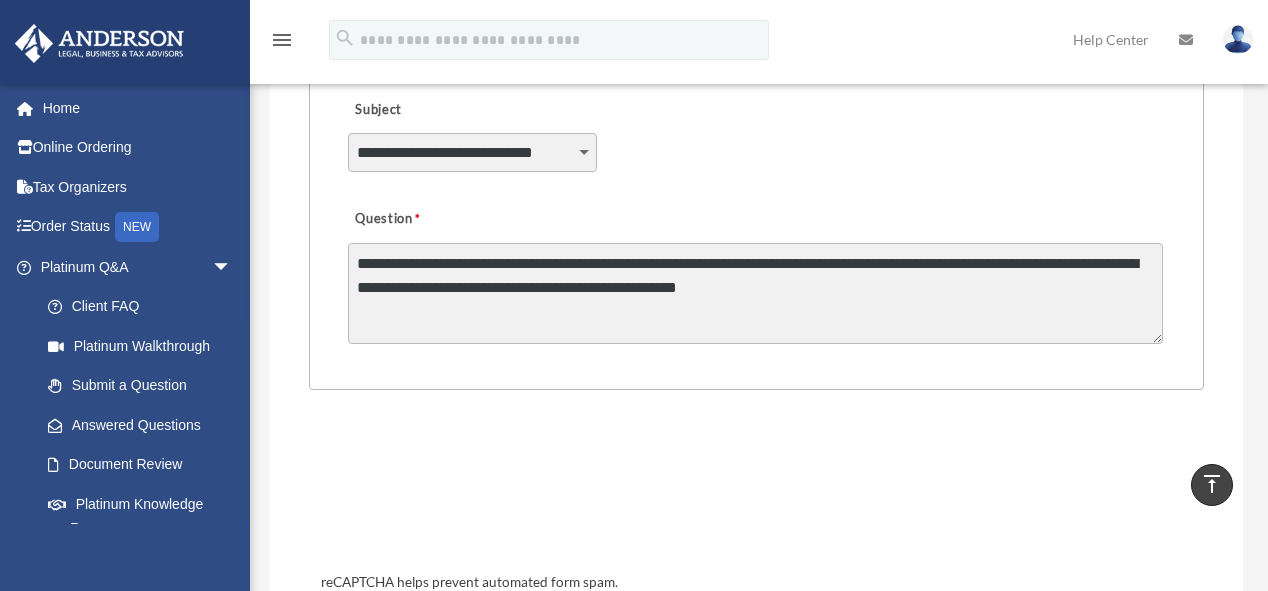 click on "**********" at bounding box center [755, 293] 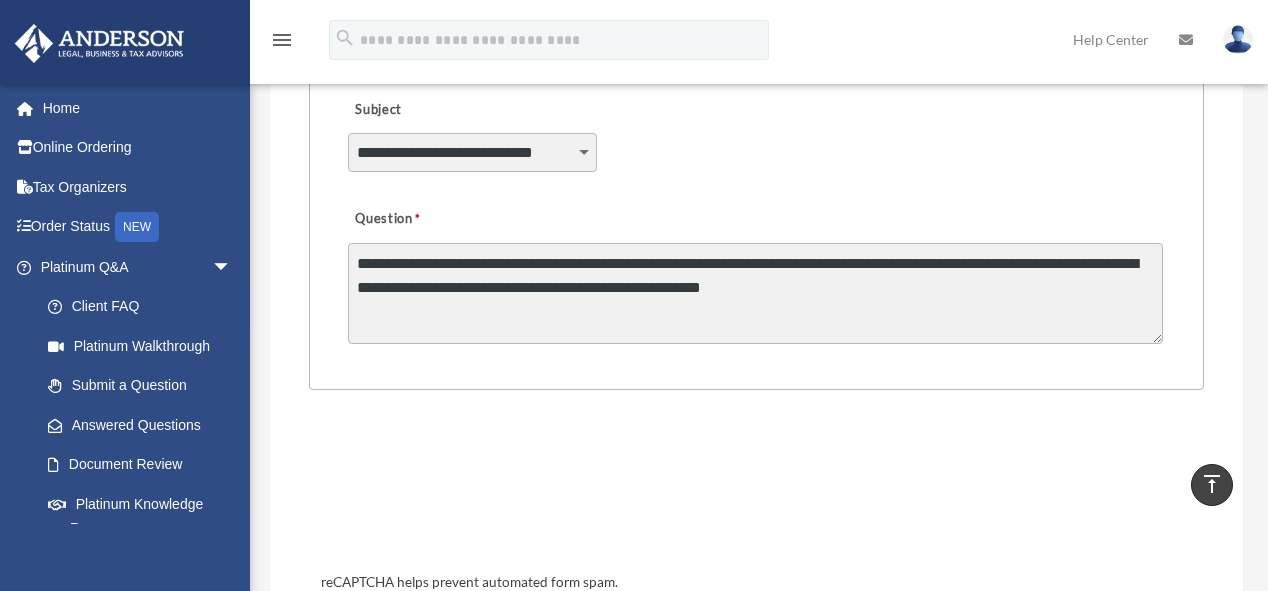 click on "**********" at bounding box center (755, 293) 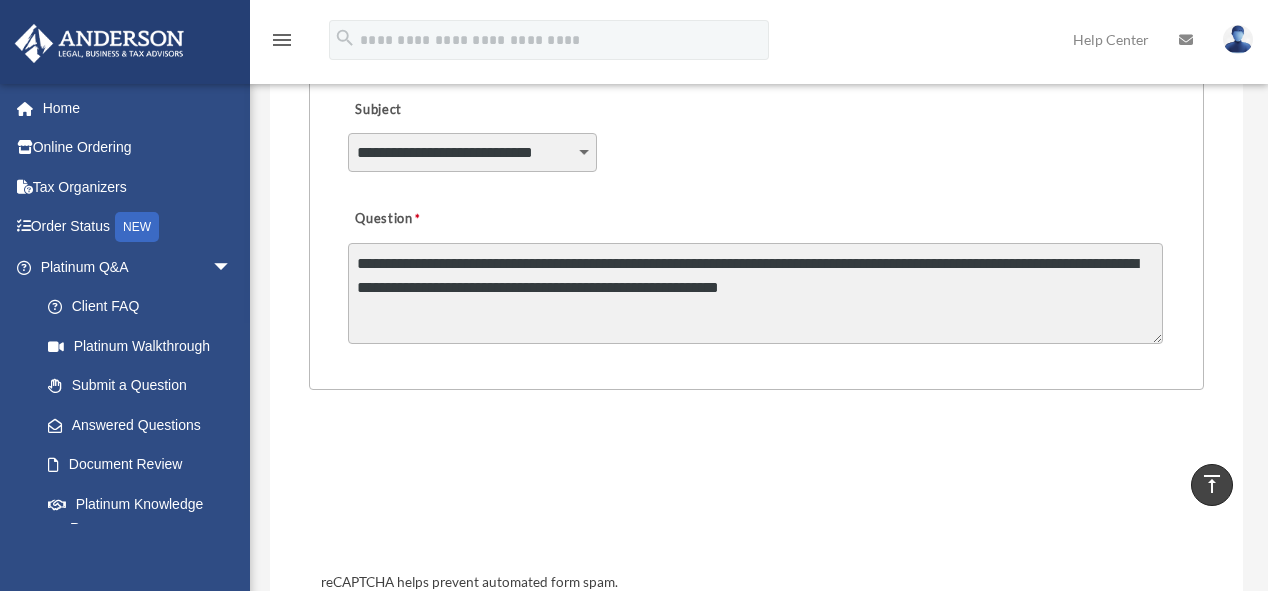 click on "**********" at bounding box center [755, 293] 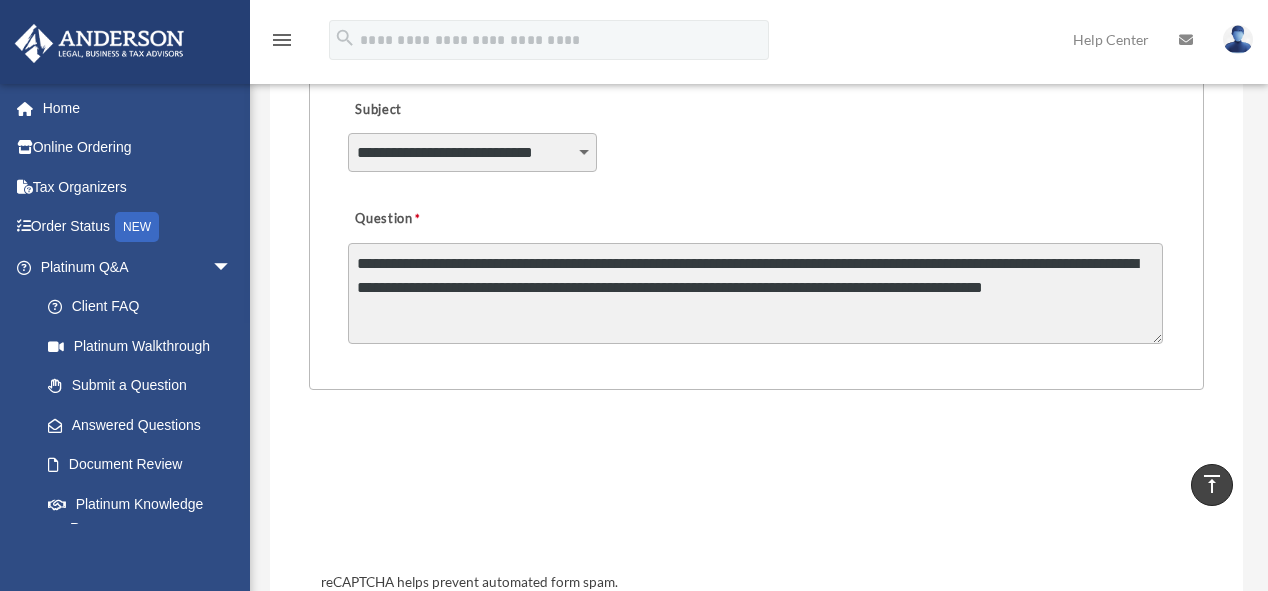 click on "**********" at bounding box center [755, 293] 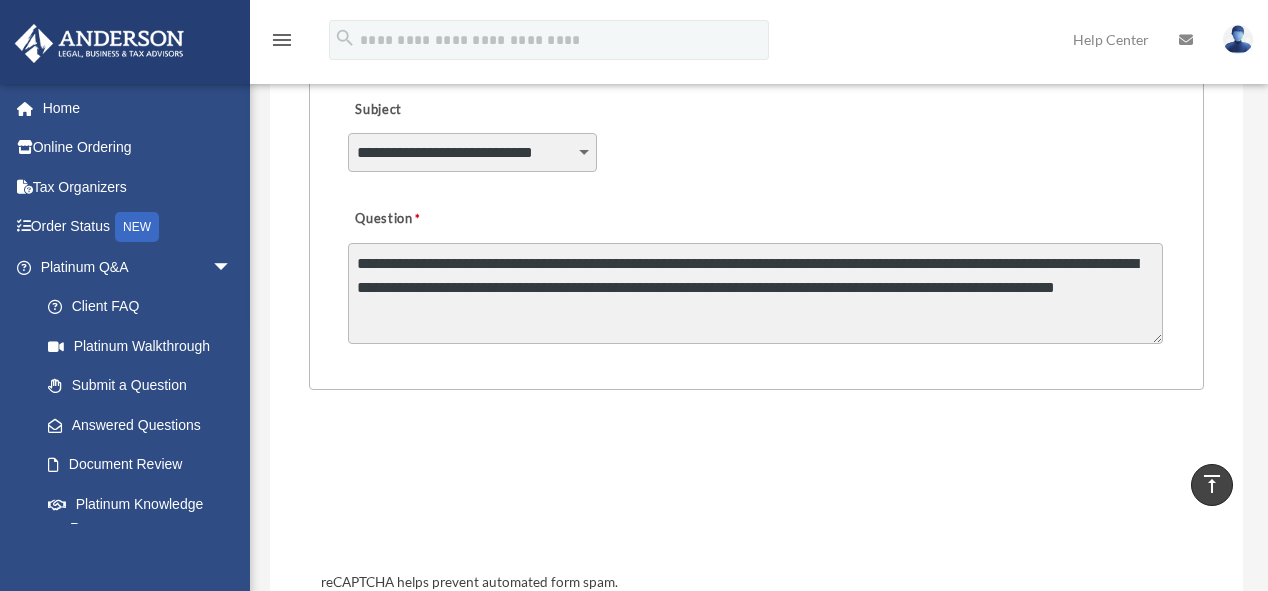 click on "**********" at bounding box center (755, 293) 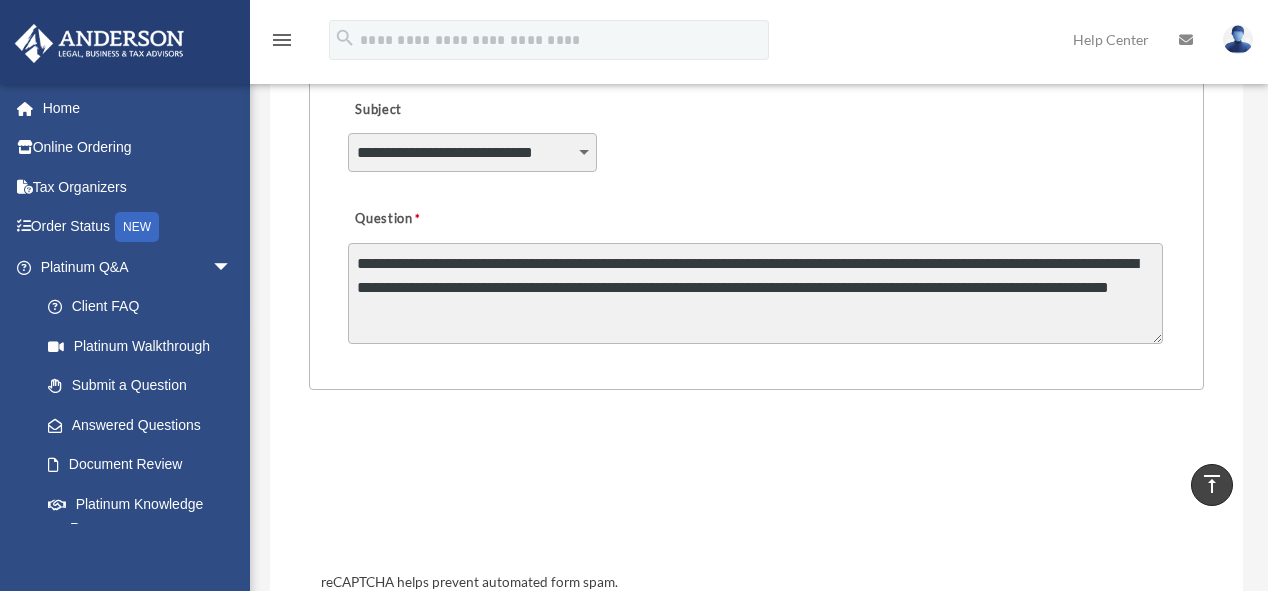click on "**********" at bounding box center [755, 293] 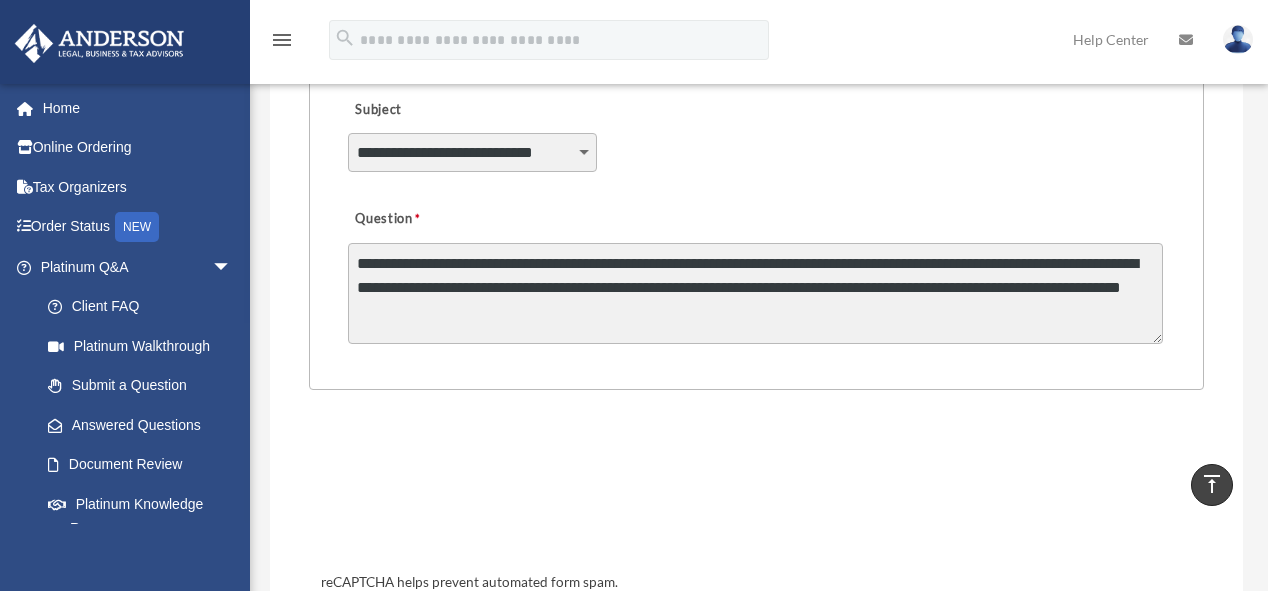 click on "**********" at bounding box center [755, 293] 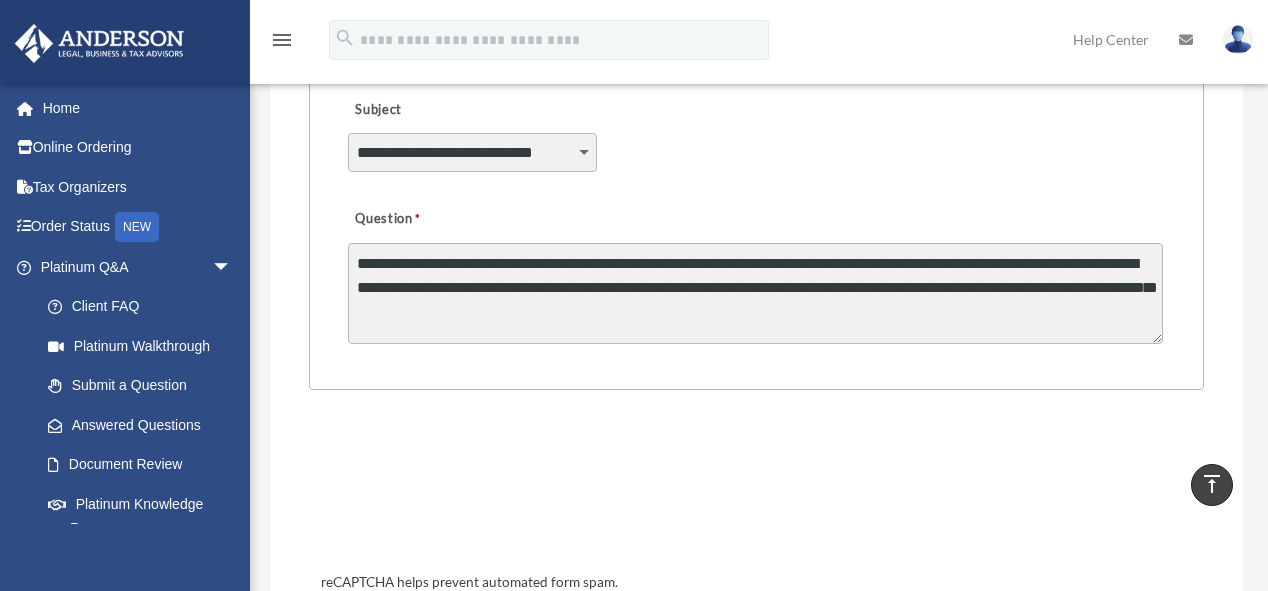 click on "**********" at bounding box center [755, 293] 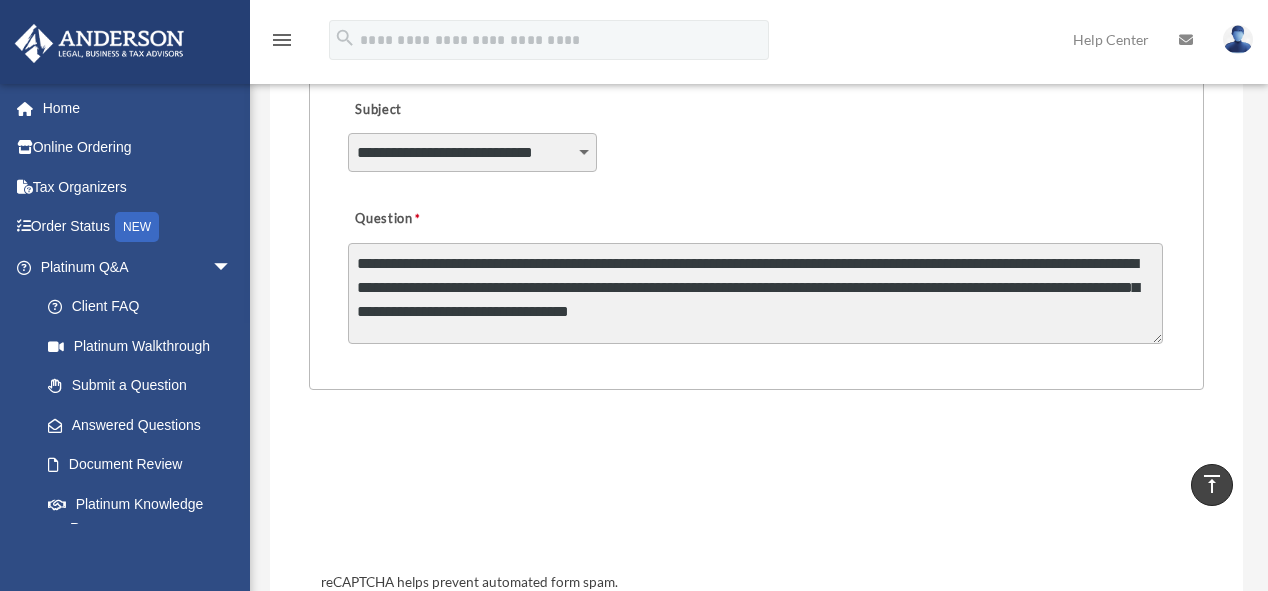 click on "**********" at bounding box center [755, 293] 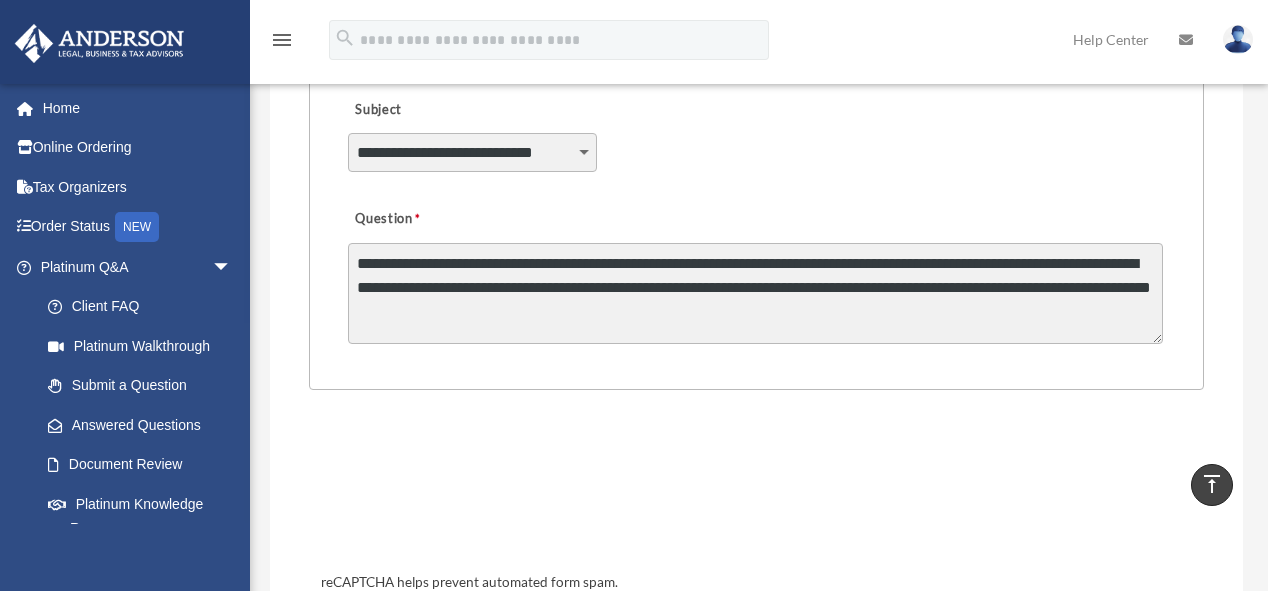 click on "**********" at bounding box center (755, 293) 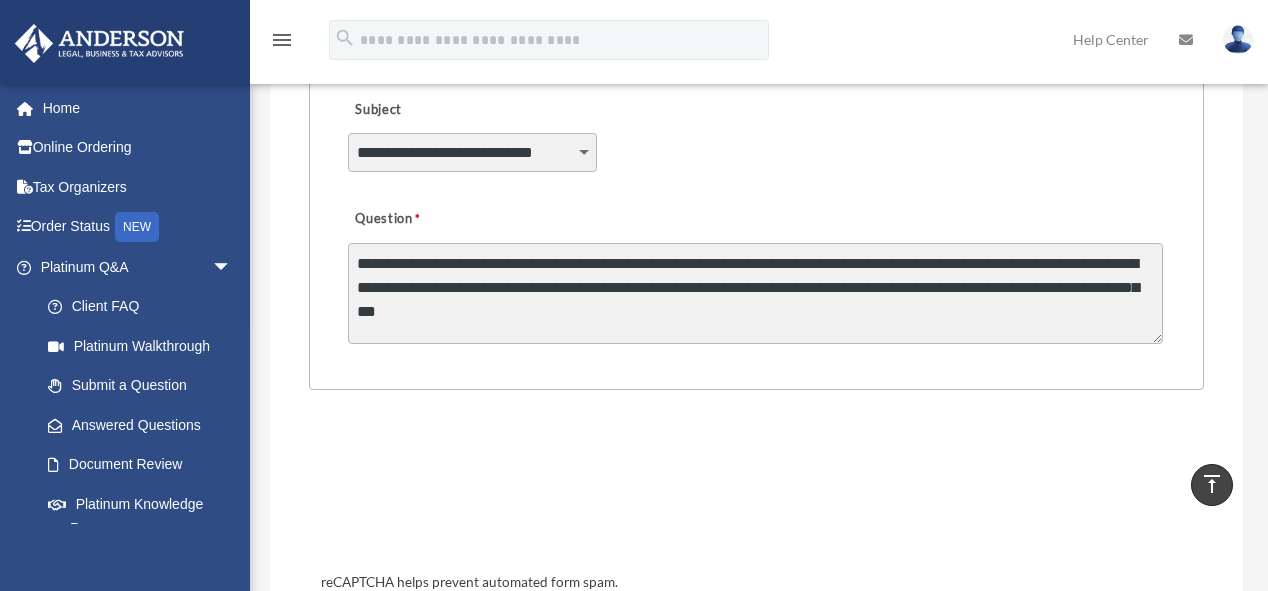 click on "**********" at bounding box center (755, 293) 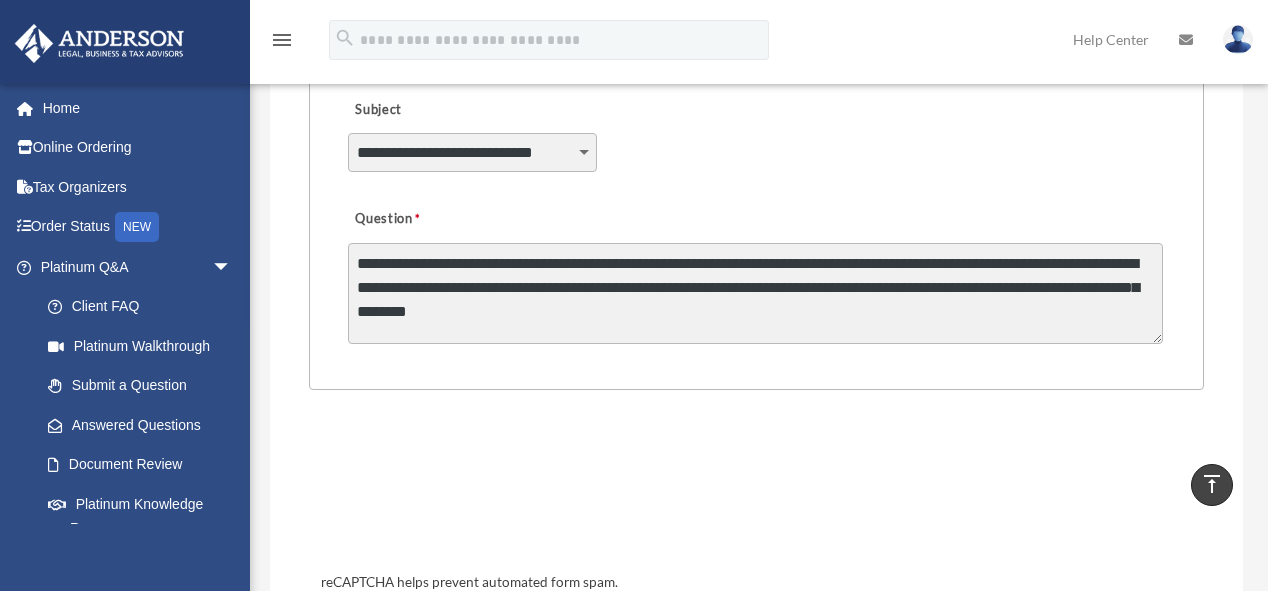 click on "**********" at bounding box center [755, 293] 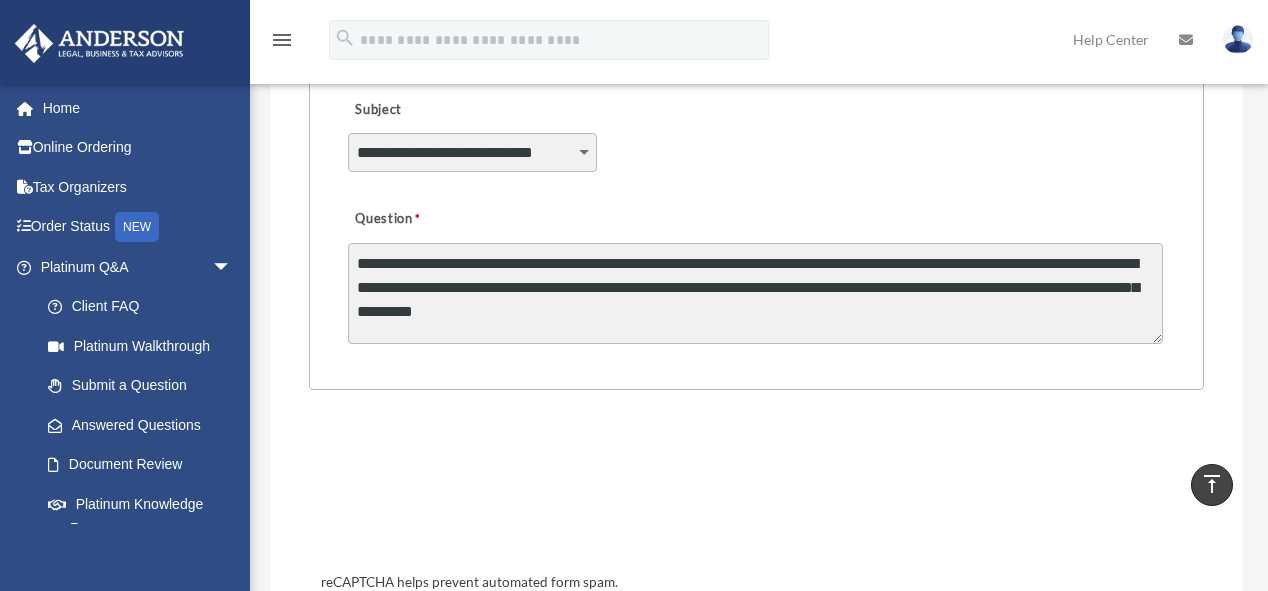 click on "**********" at bounding box center [755, 293] 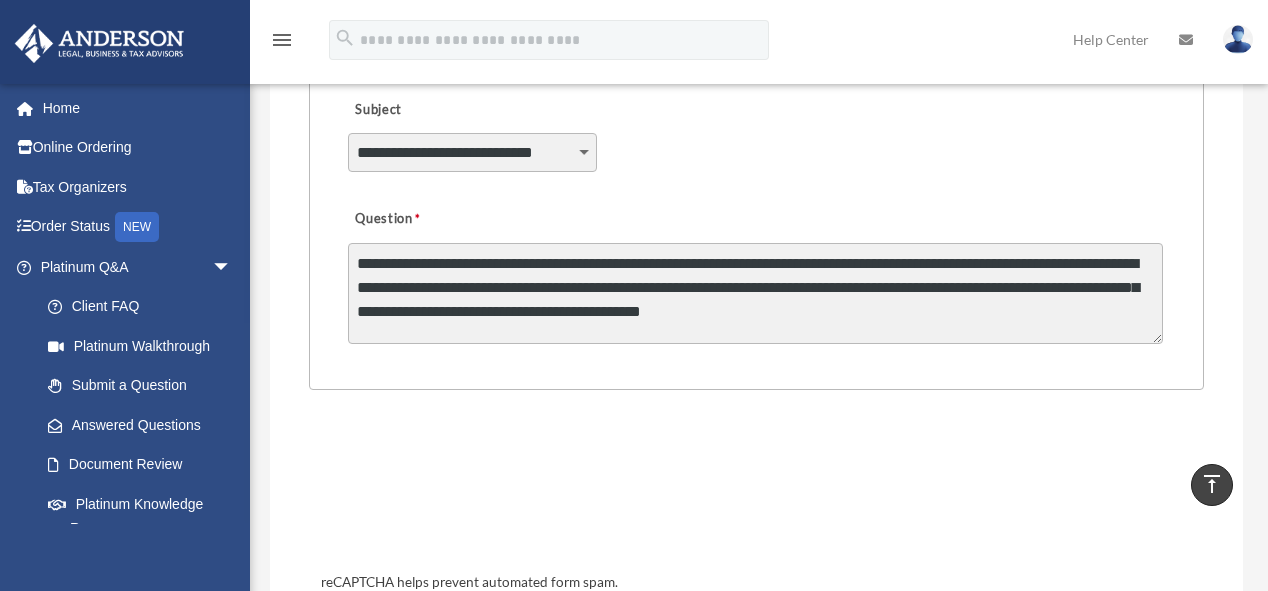 click on "**********" at bounding box center [755, 293] 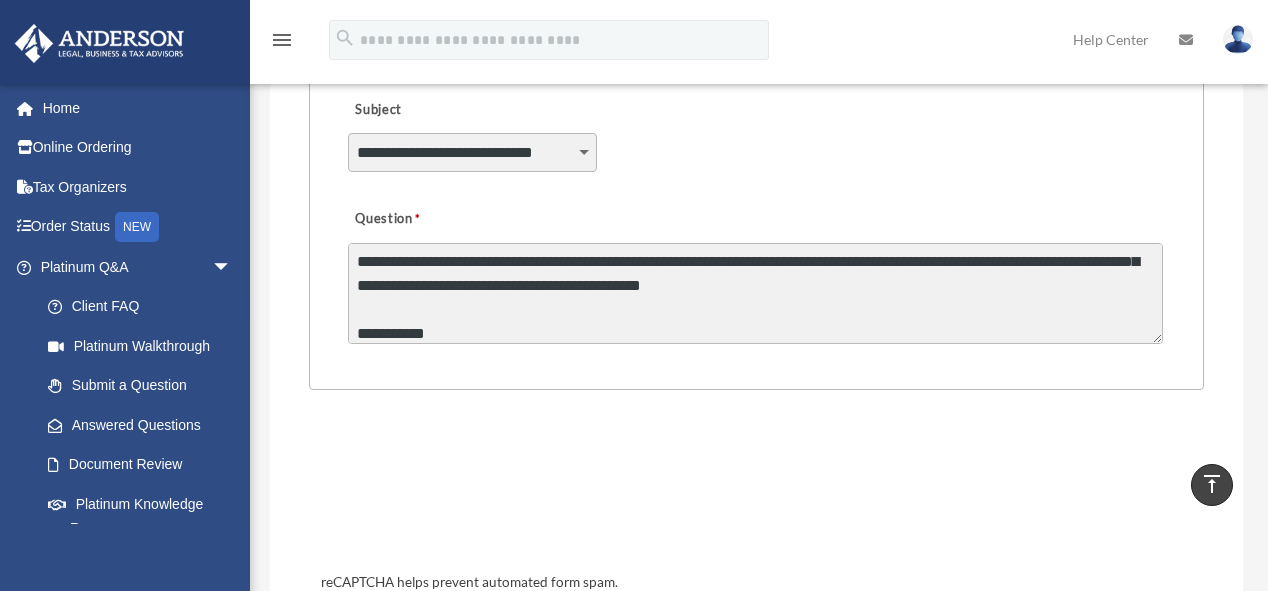 scroll, scrollTop: 50, scrollLeft: 0, axis: vertical 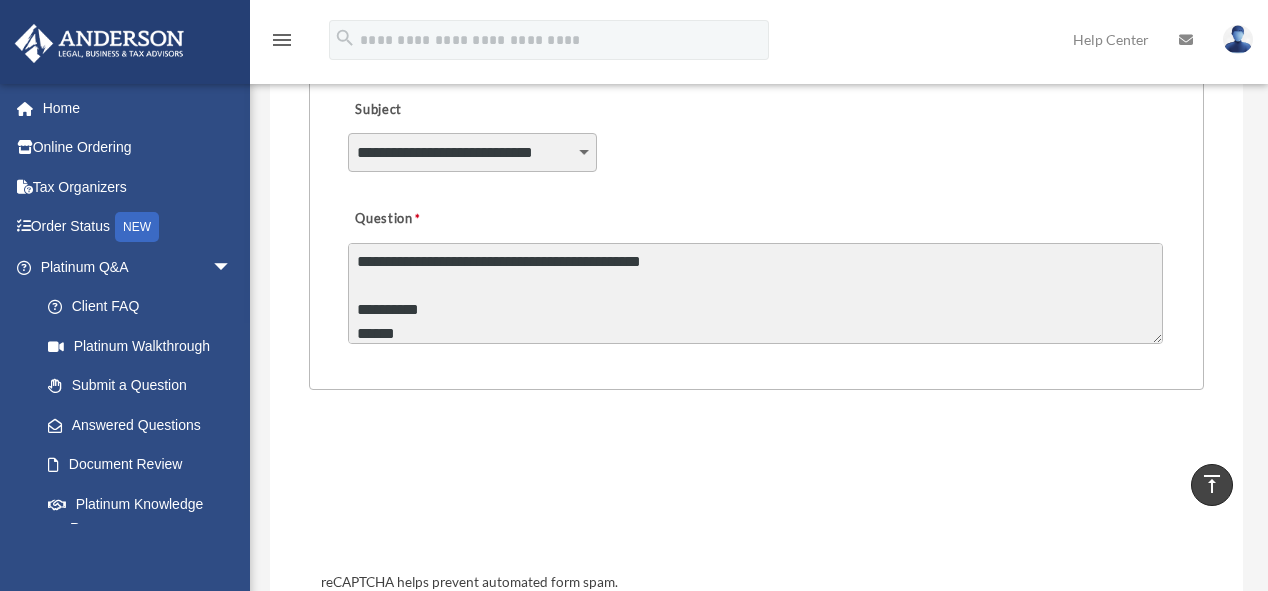 click on "**********" at bounding box center [755, 293] 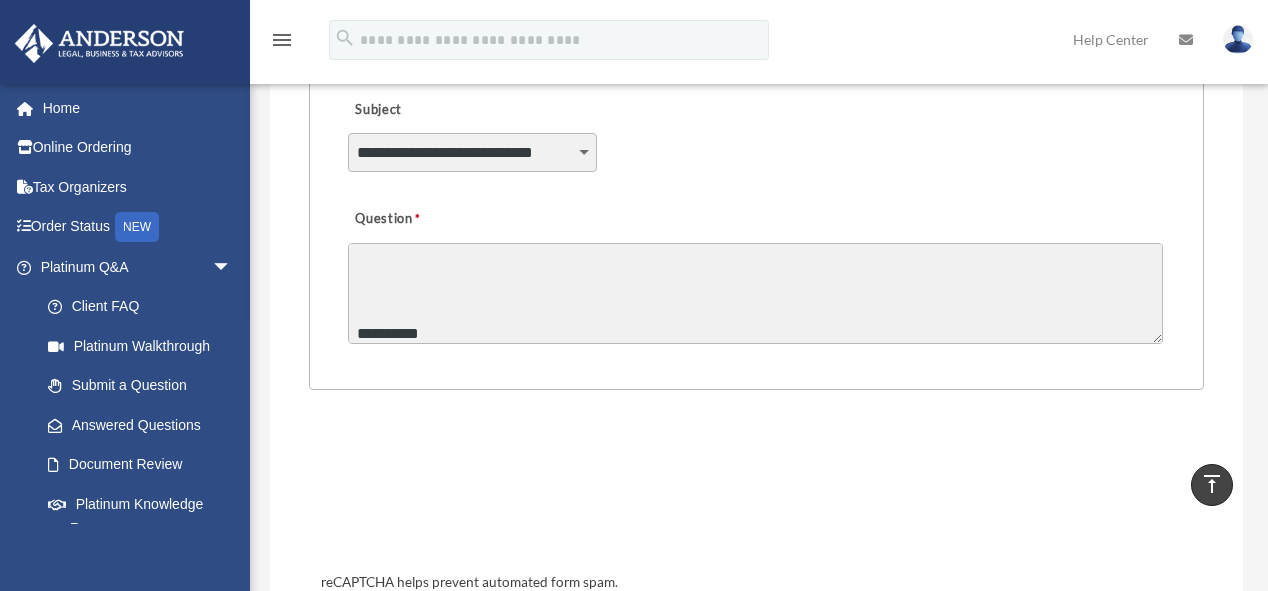 scroll, scrollTop: 98, scrollLeft: 0, axis: vertical 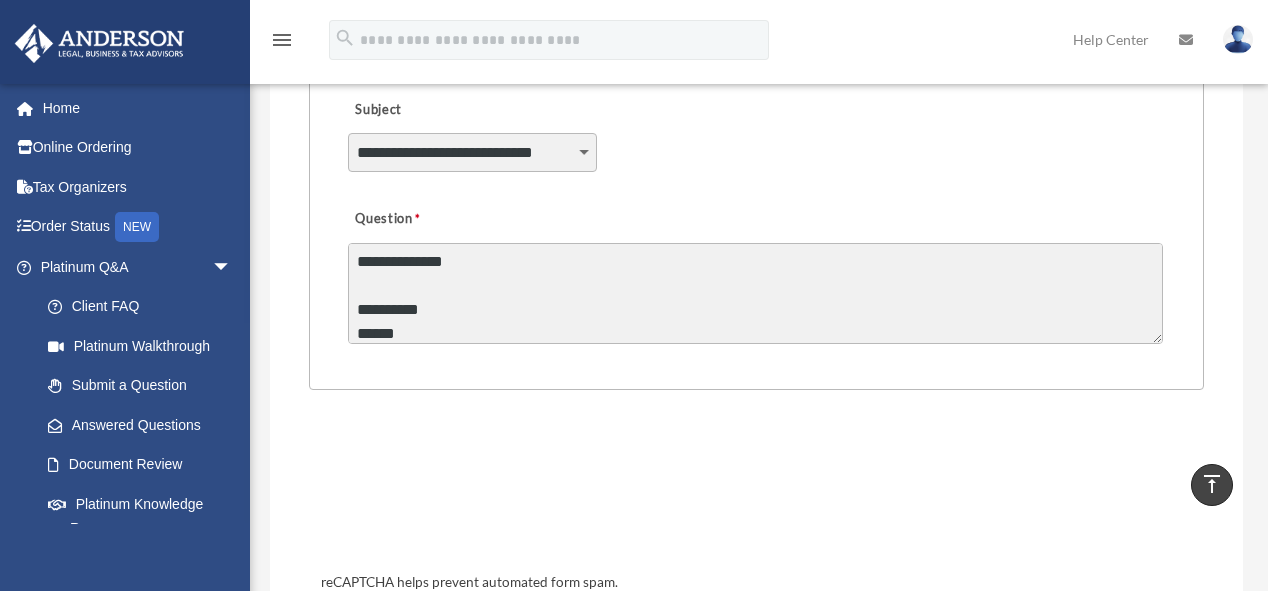type on "**********" 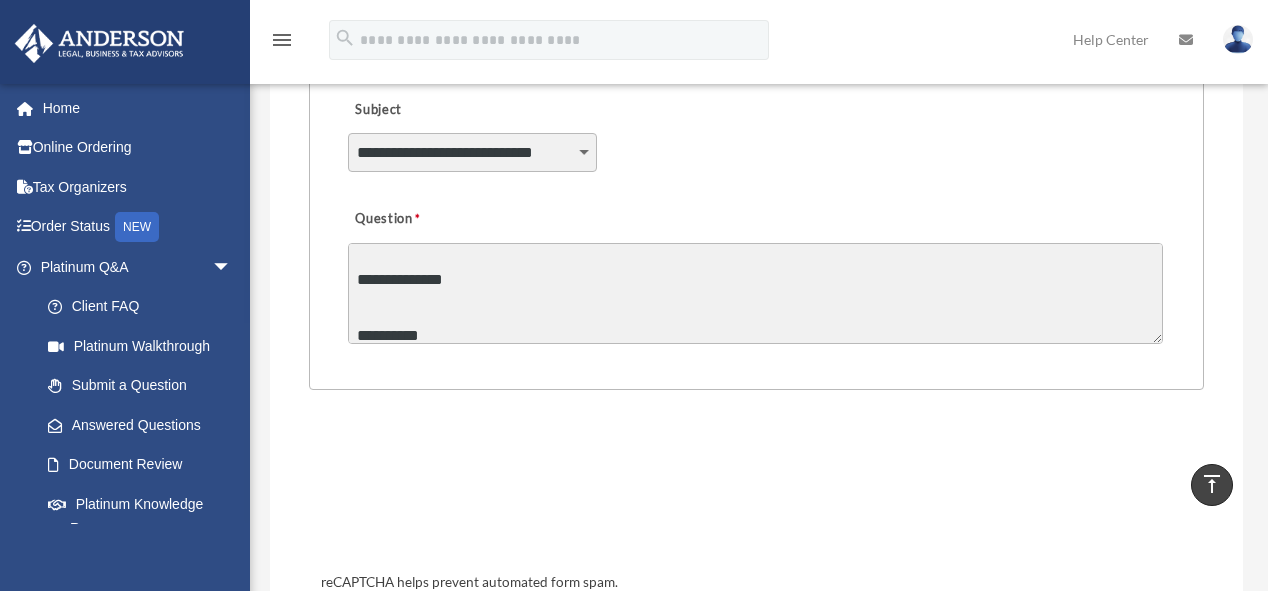 scroll, scrollTop: 124, scrollLeft: 0, axis: vertical 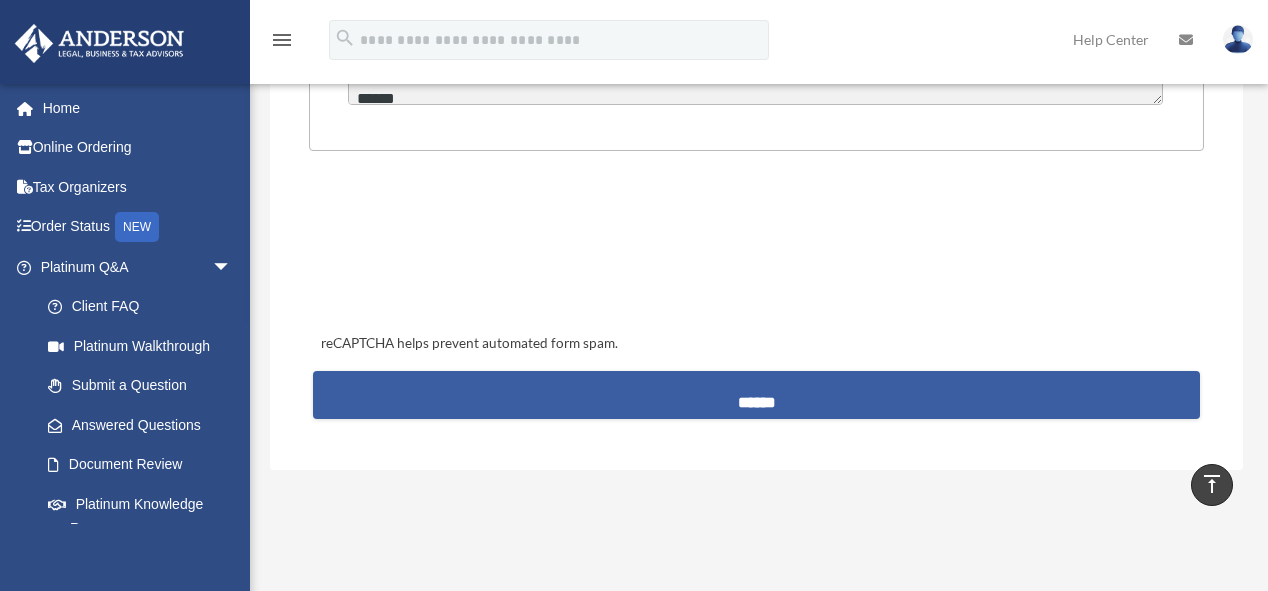 click on "******" at bounding box center [756, 395] 